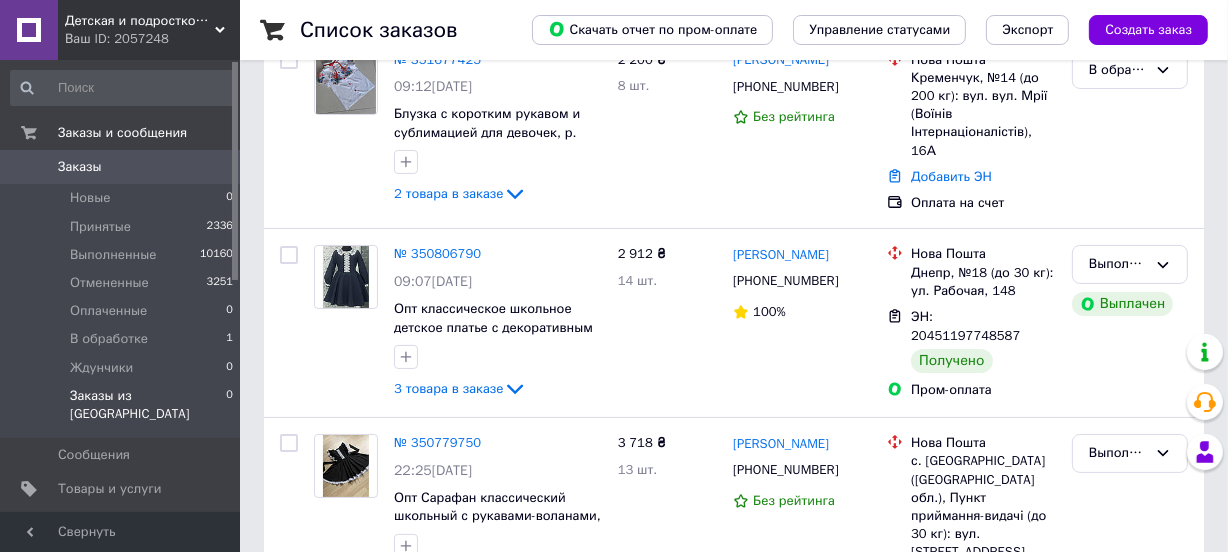 scroll, scrollTop: 181, scrollLeft: 0, axis: vertical 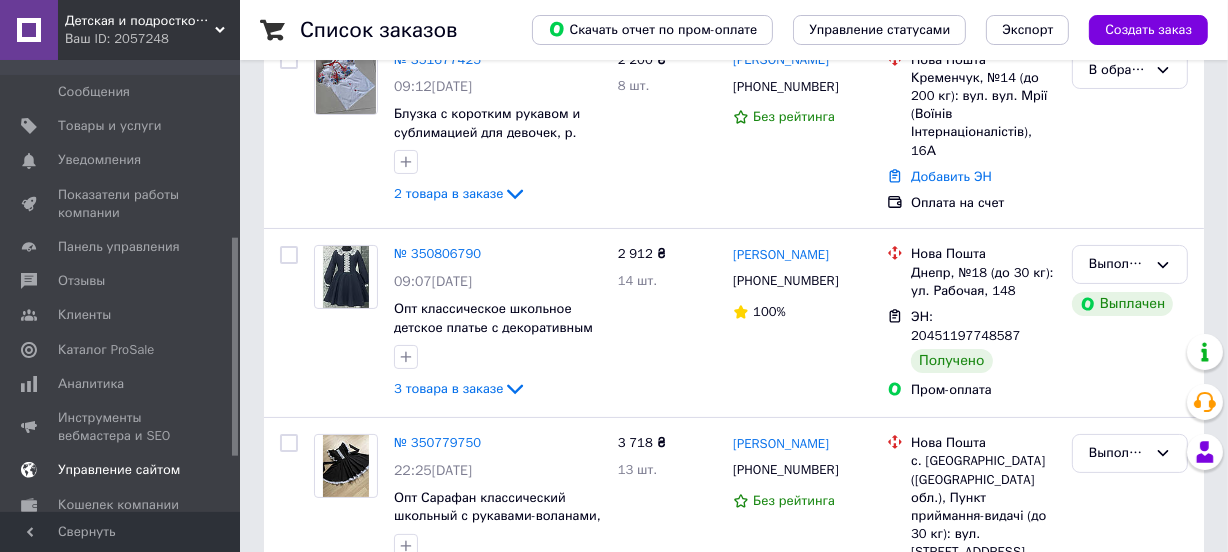 drag, startPoint x: 114, startPoint y: 329, endPoint x: 193, endPoint y: 322, distance: 79.30952 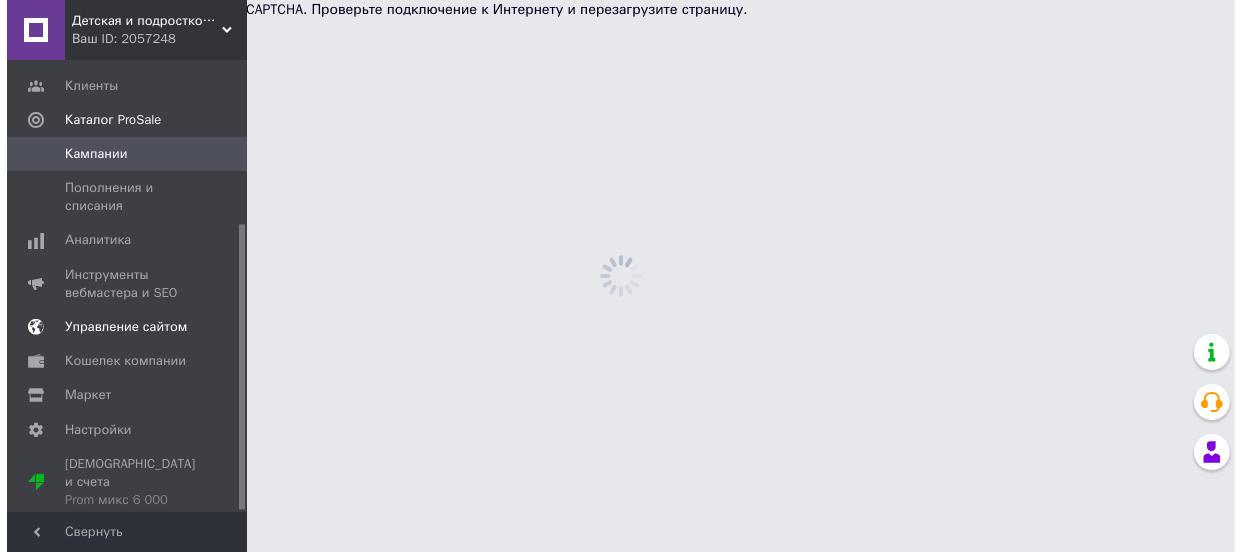 scroll, scrollTop: 0, scrollLeft: 0, axis: both 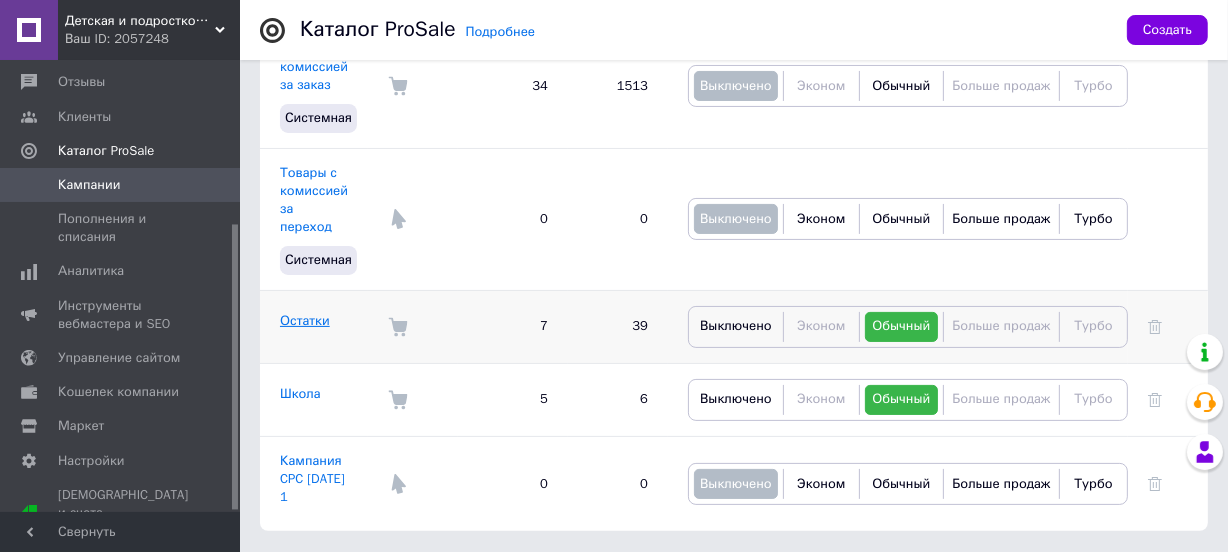 click on "Остатки" at bounding box center [305, 320] 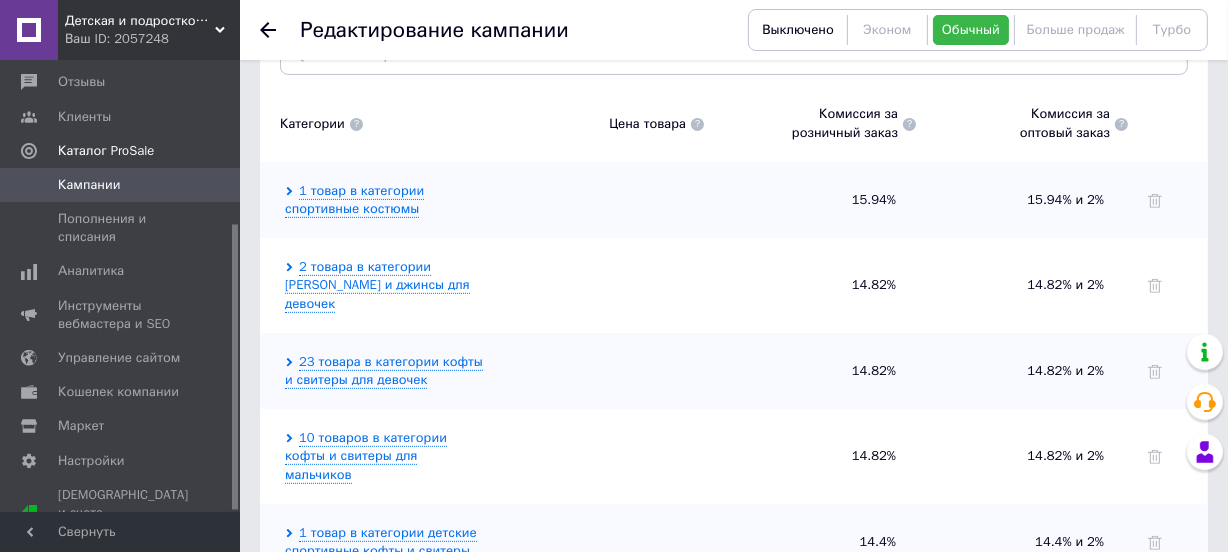 scroll, scrollTop: 727, scrollLeft: 0, axis: vertical 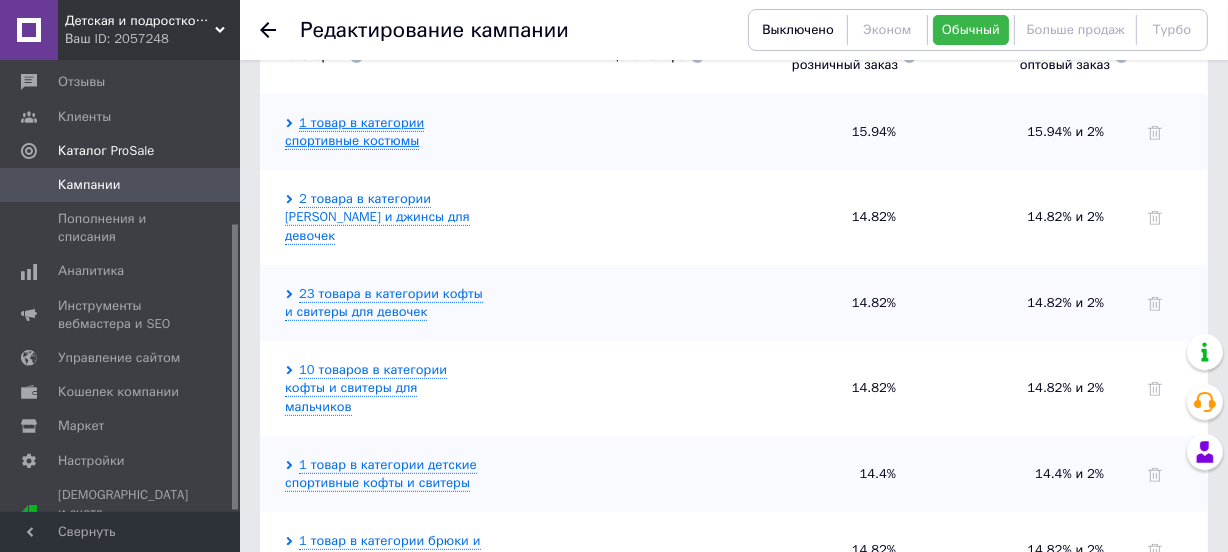 click on "1 товар в категории спортивные костюмы" at bounding box center (354, 132) 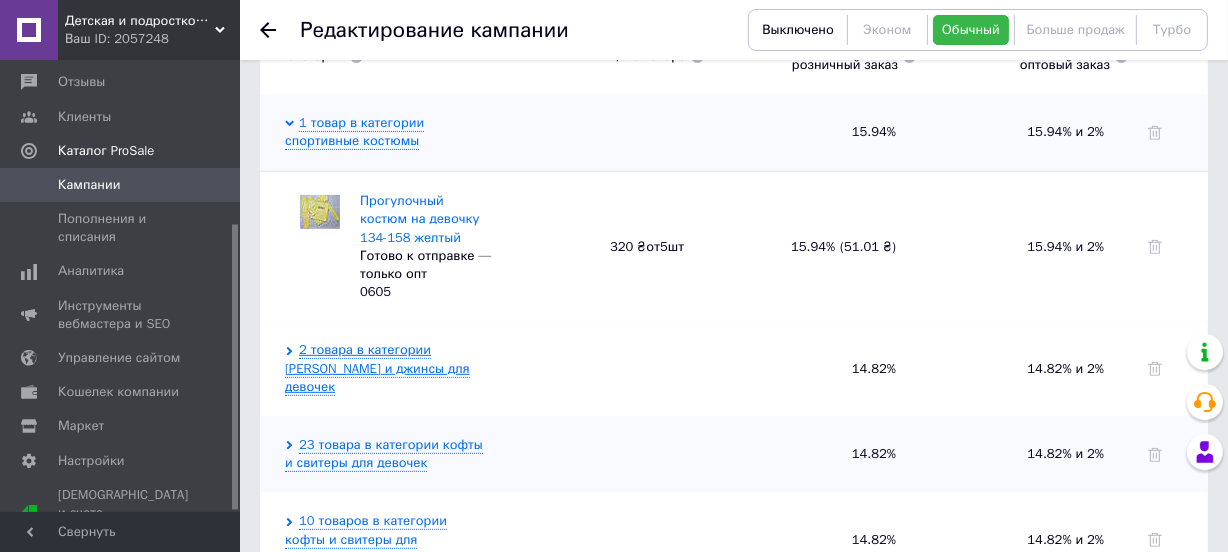 click on "2 товара в категории [PERSON_NAME] и джинсы для девочек" at bounding box center [377, 368] 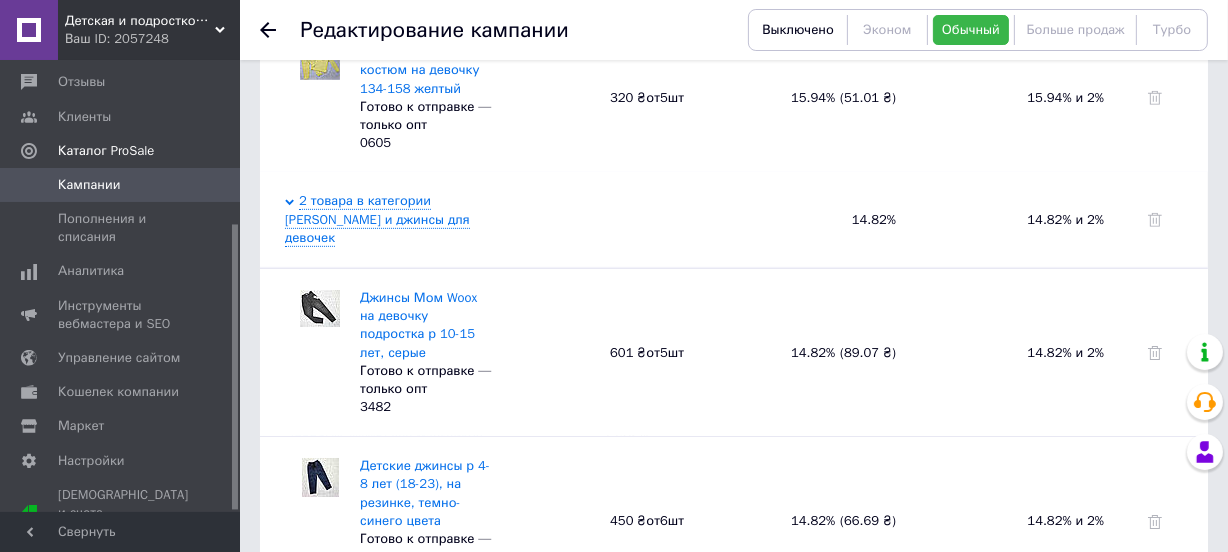 scroll, scrollTop: 909, scrollLeft: 0, axis: vertical 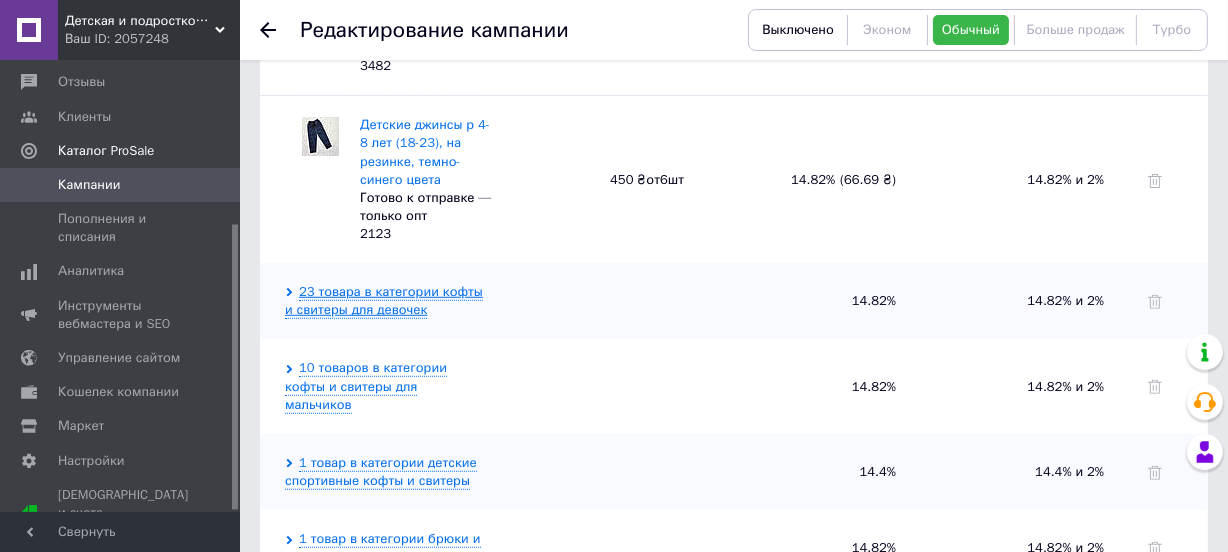 click on "23 товара в категории кофты и свитеры для девочек" at bounding box center (384, 301) 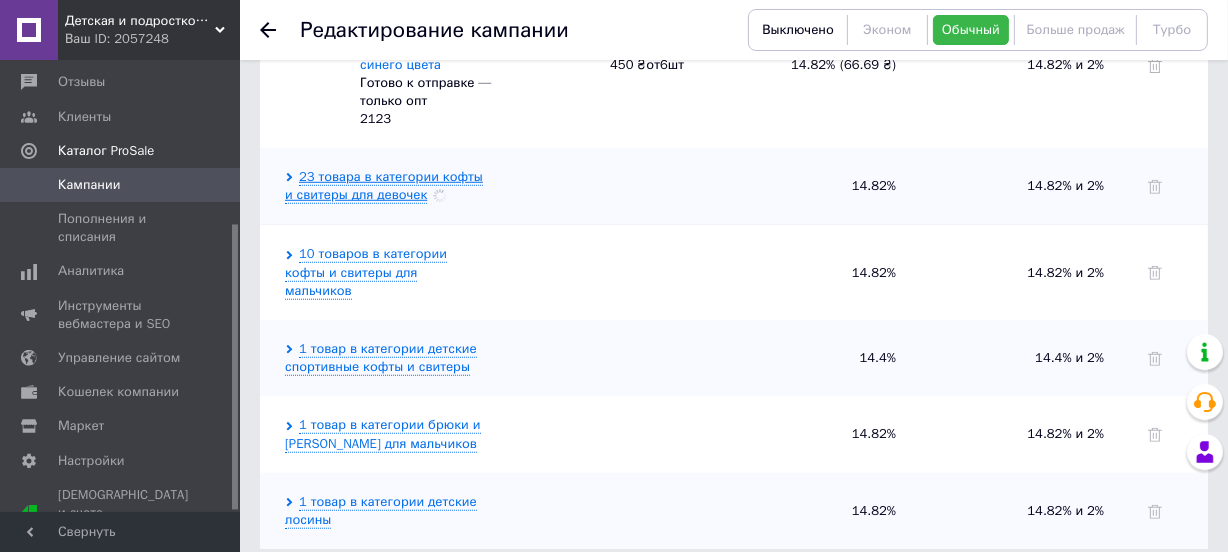 scroll, scrollTop: 1328, scrollLeft: 0, axis: vertical 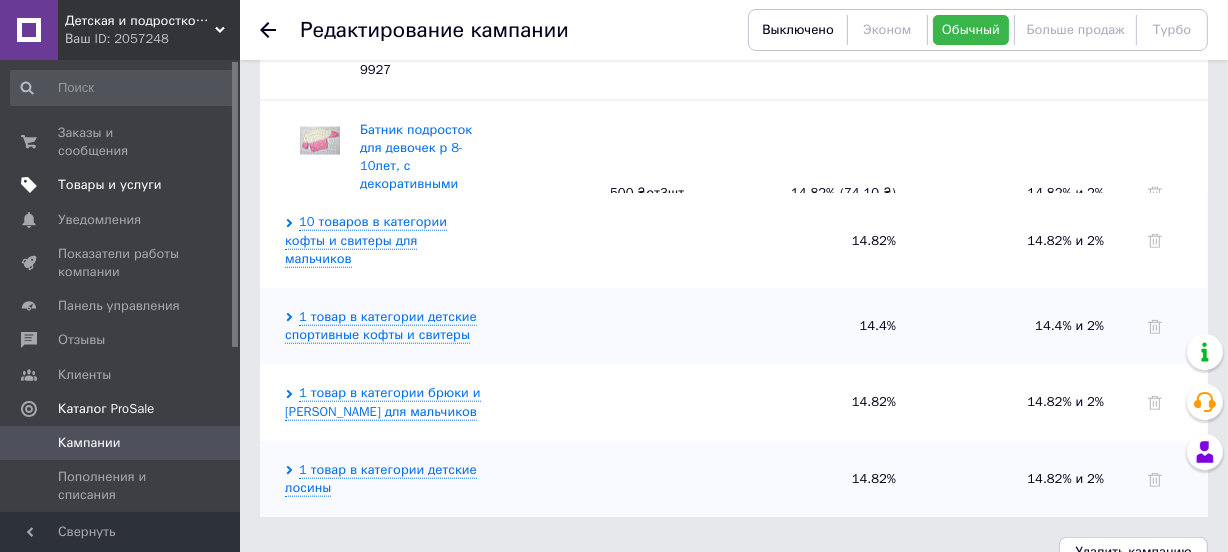 click on "Товары и услуги" at bounding box center [110, 185] 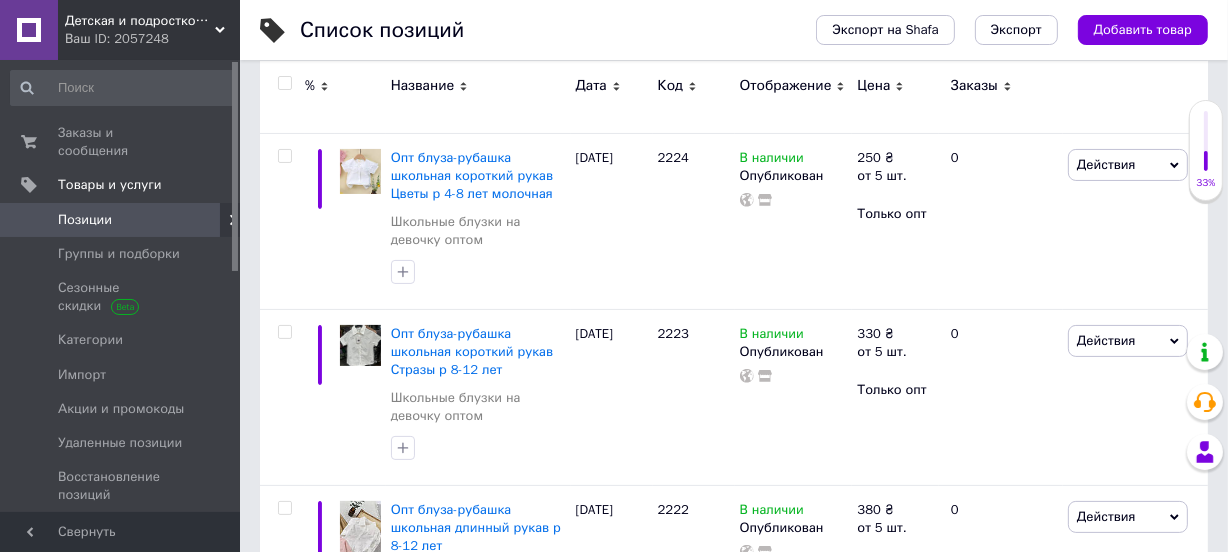 scroll, scrollTop: 0, scrollLeft: 0, axis: both 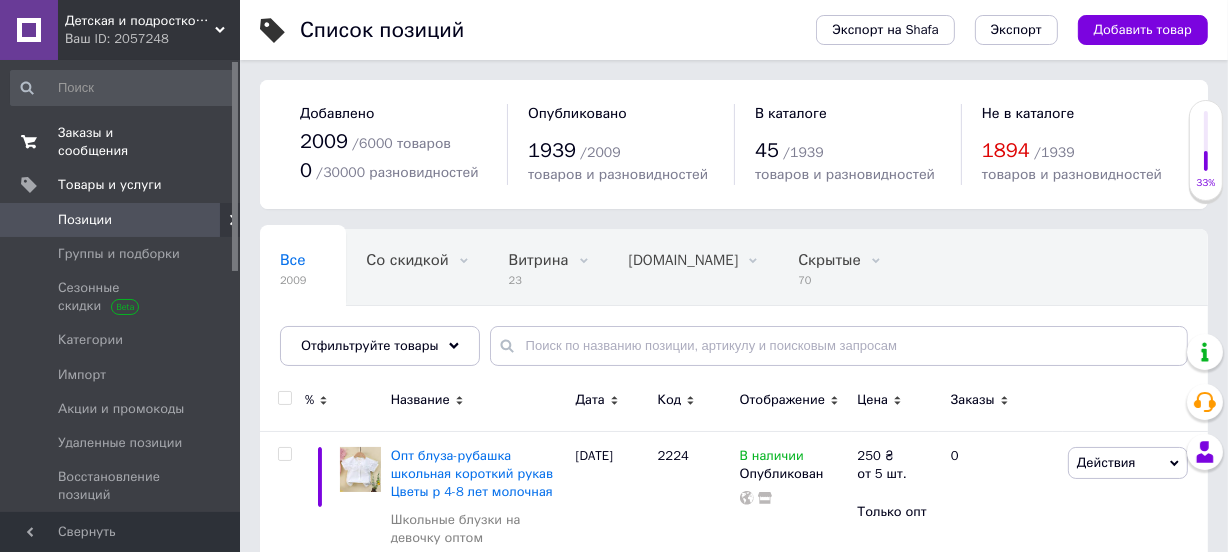 click on "Заказы и сообщения" at bounding box center (121, 142) 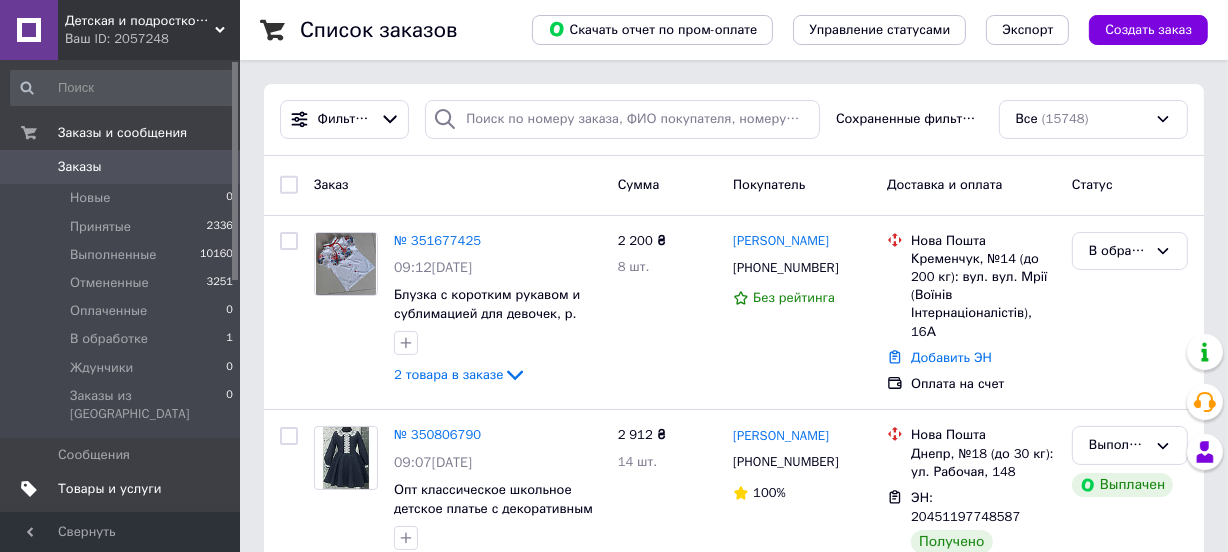 click on "Товары и услуги" at bounding box center [110, 489] 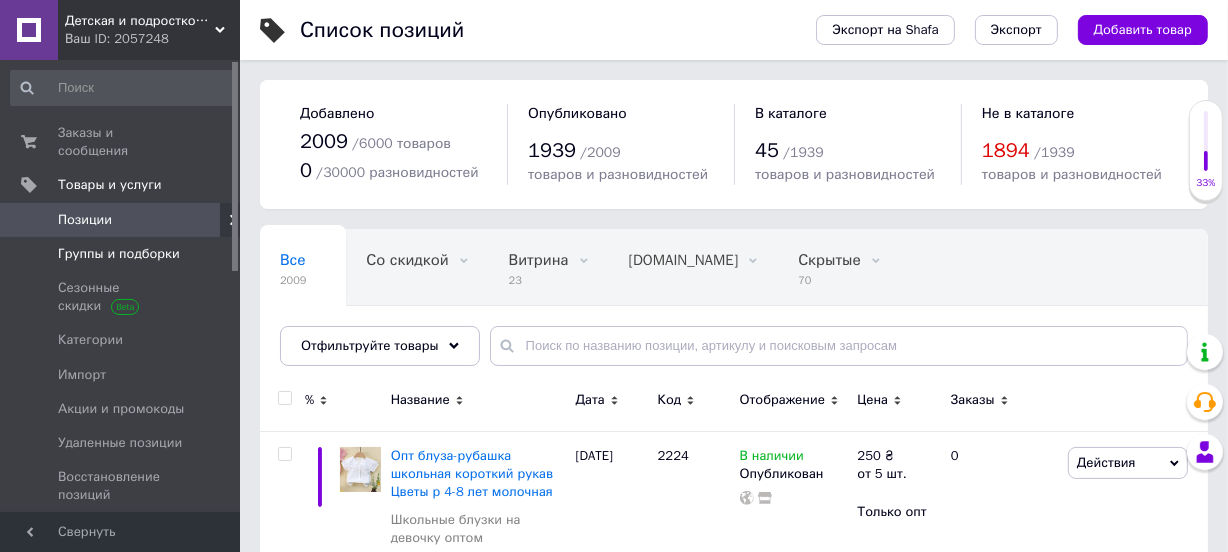 click on "Группы и подборки" at bounding box center [119, 254] 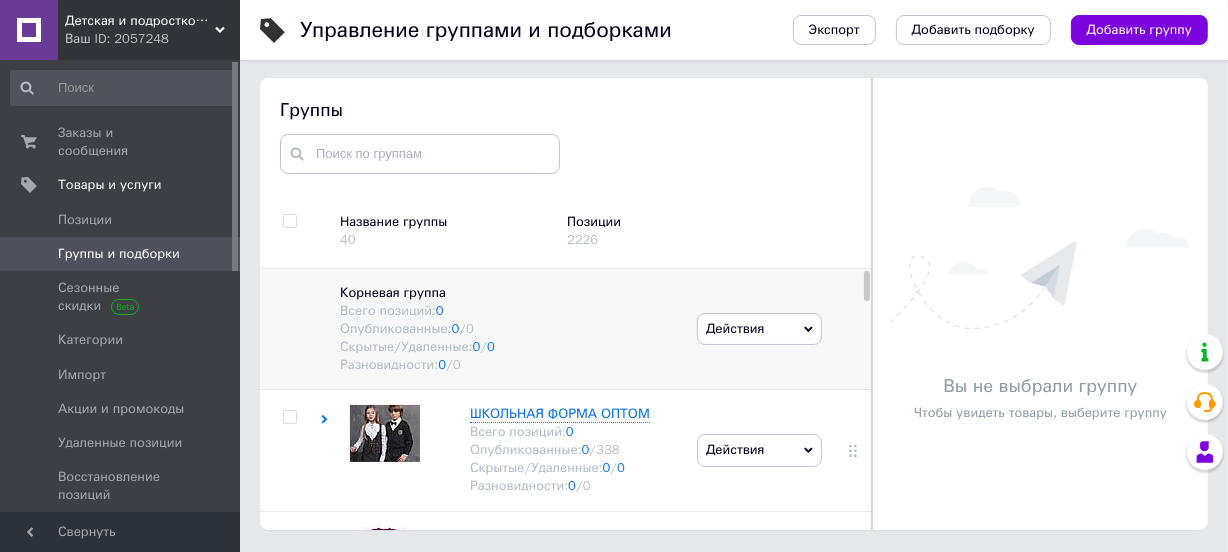 scroll, scrollTop: 133, scrollLeft: 0, axis: vertical 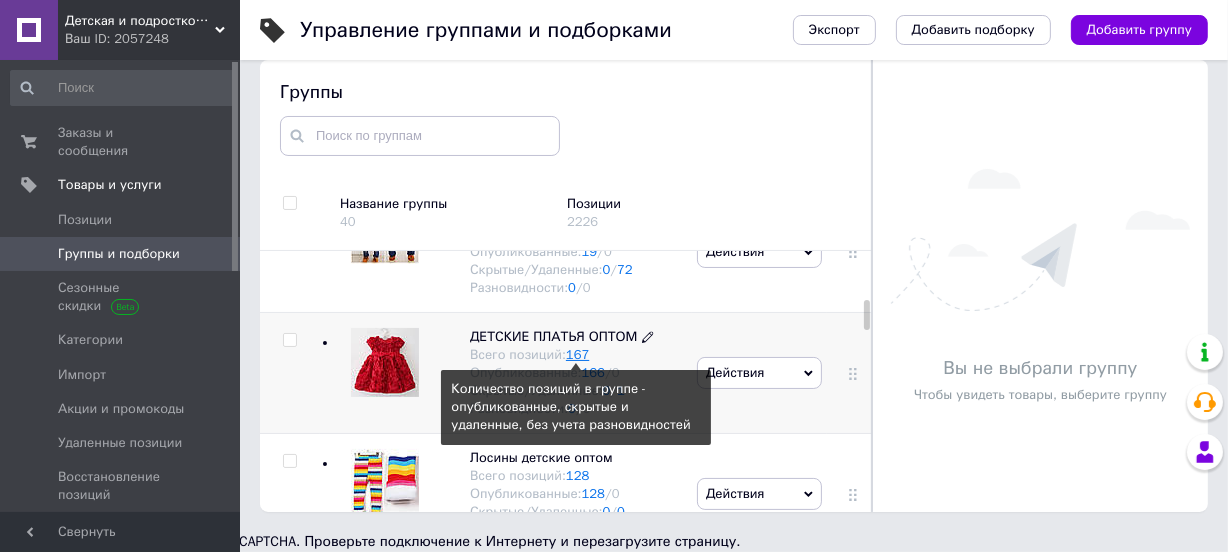 click on "167" at bounding box center (577, 354) 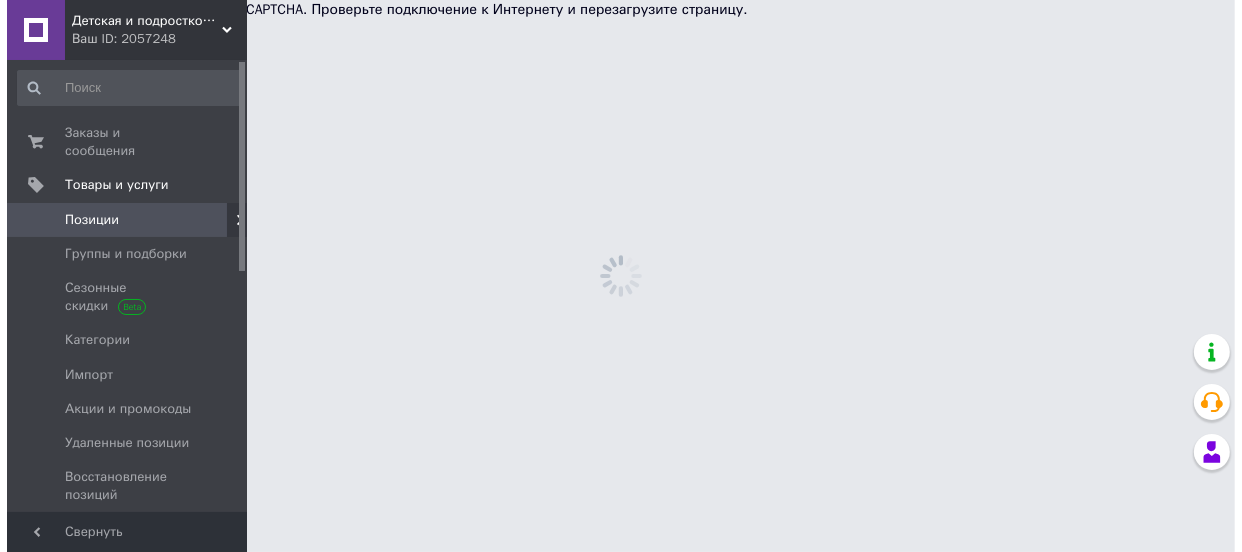 scroll, scrollTop: 0, scrollLeft: 0, axis: both 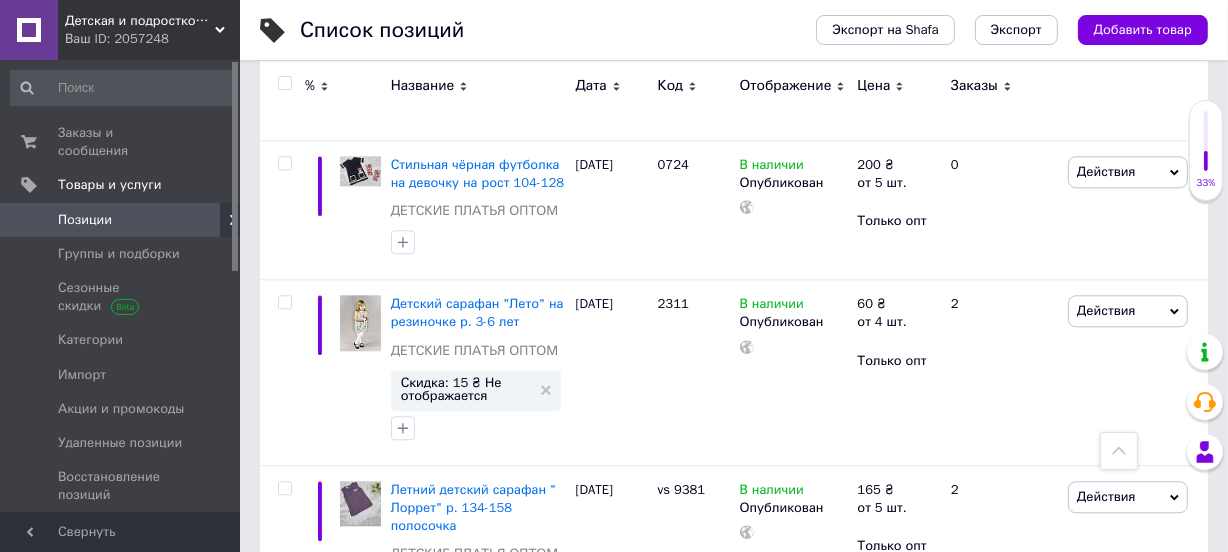 click on "Действия" at bounding box center (1106, 654) 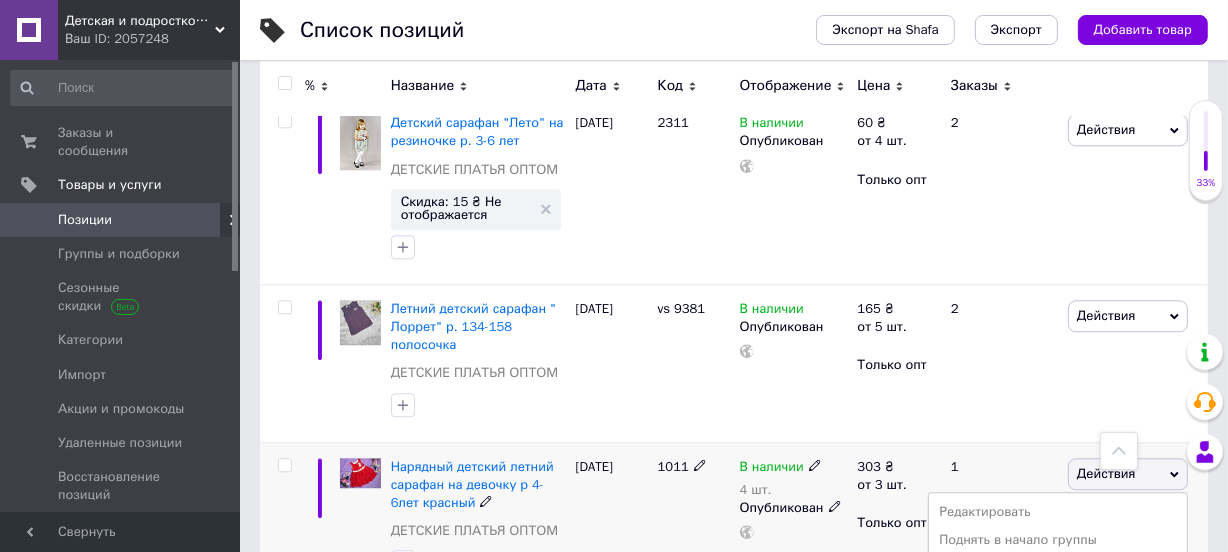 scroll, scrollTop: 11363, scrollLeft: 0, axis: vertical 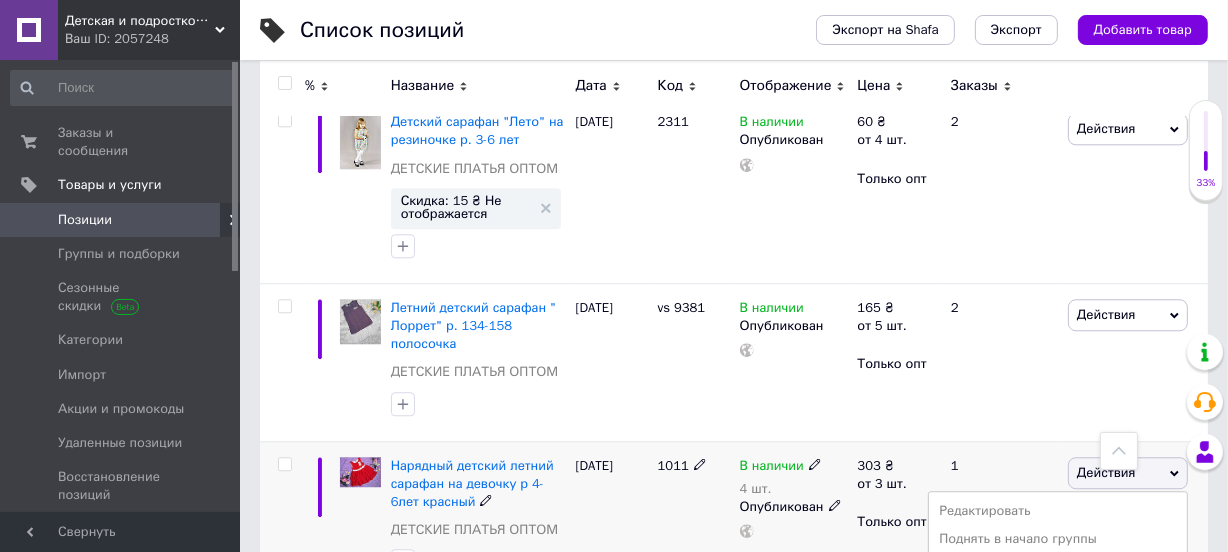 click on "Добавить в кампанию Каталог ProSale" at bounding box center (1058, 765) 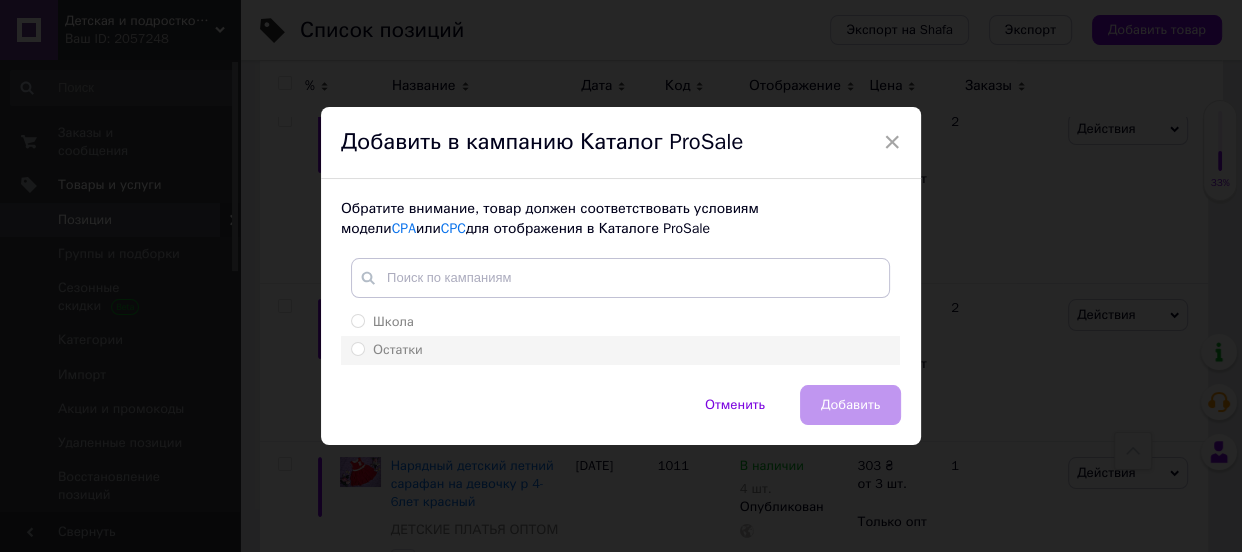 click on "Остатки" at bounding box center [620, 350] 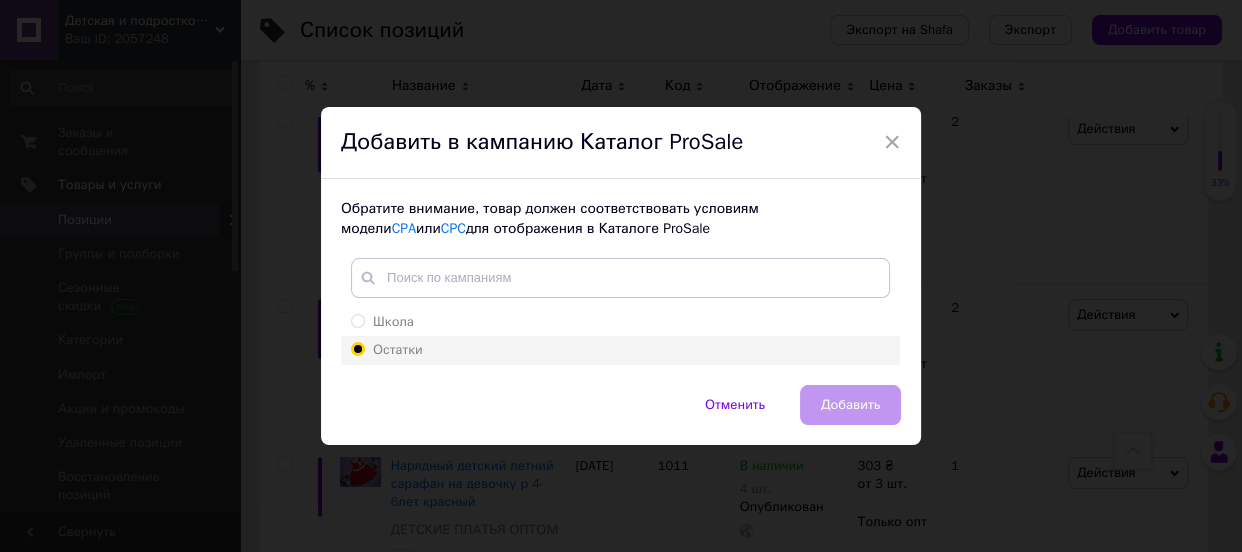 radio on "true" 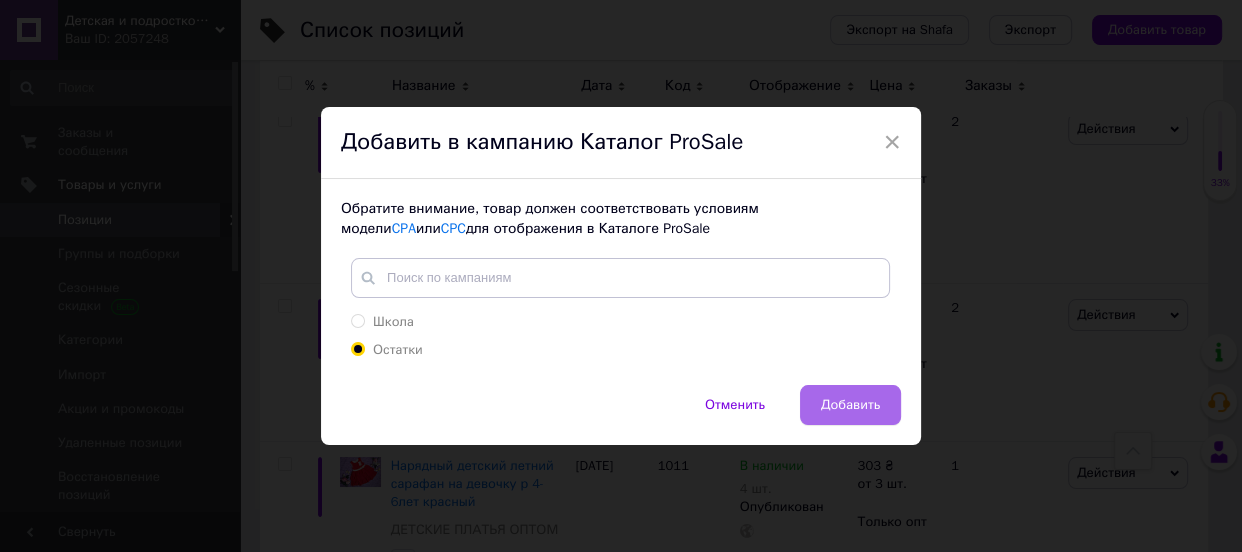 click on "Добавить" at bounding box center (850, 405) 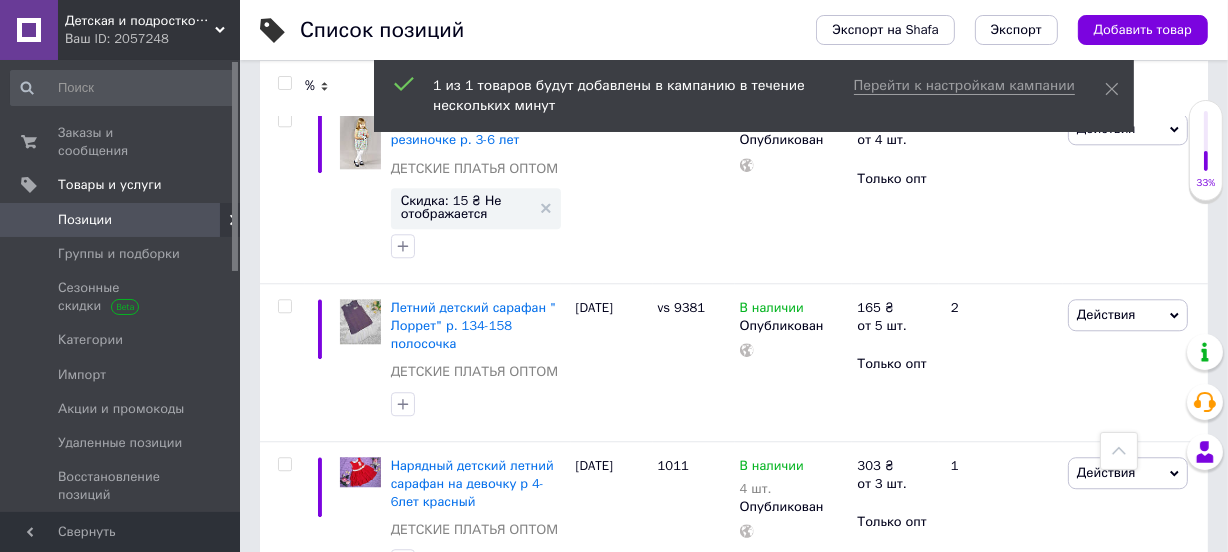 scroll, scrollTop: 0, scrollLeft: 250, axis: horizontal 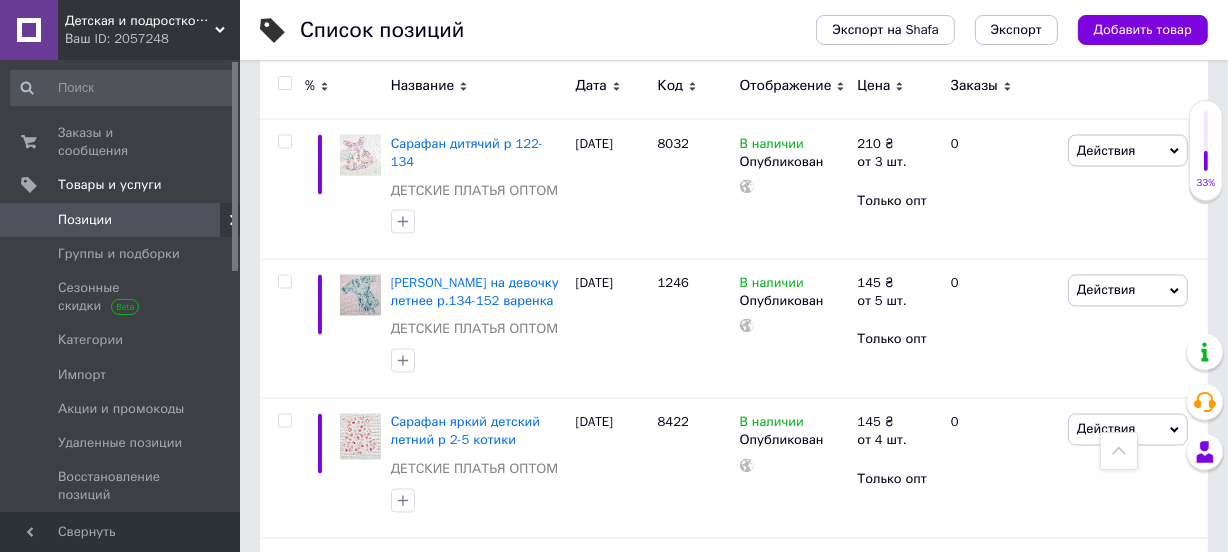 click at bounding box center (284, 700) 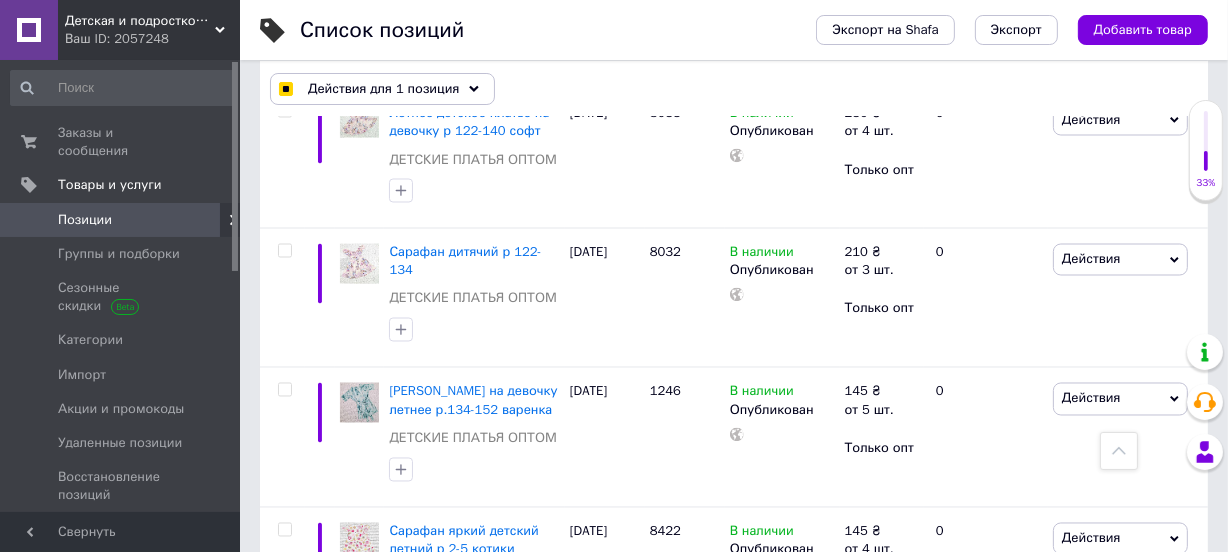 scroll, scrollTop: 10018, scrollLeft: 0, axis: vertical 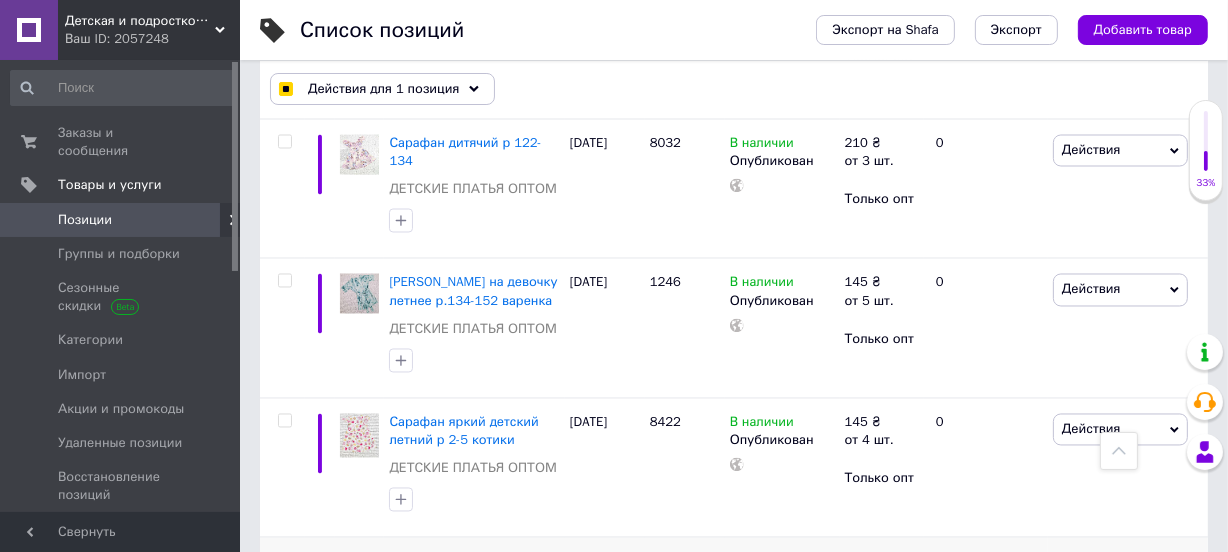 click at bounding box center [284, 560] 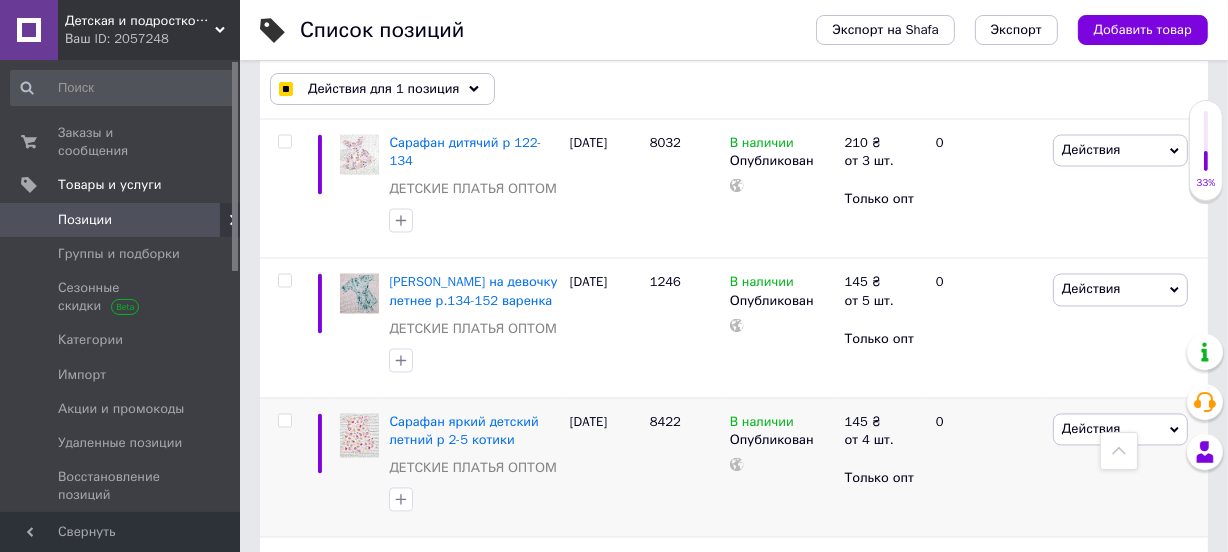 checkbox on "true" 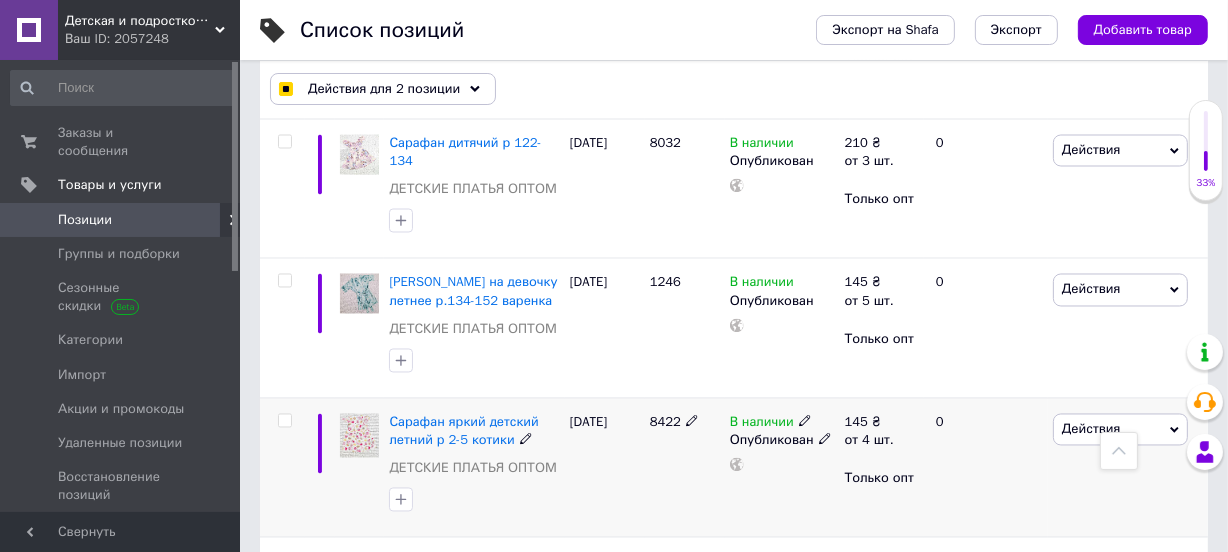 click at bounding box center [284, 421] 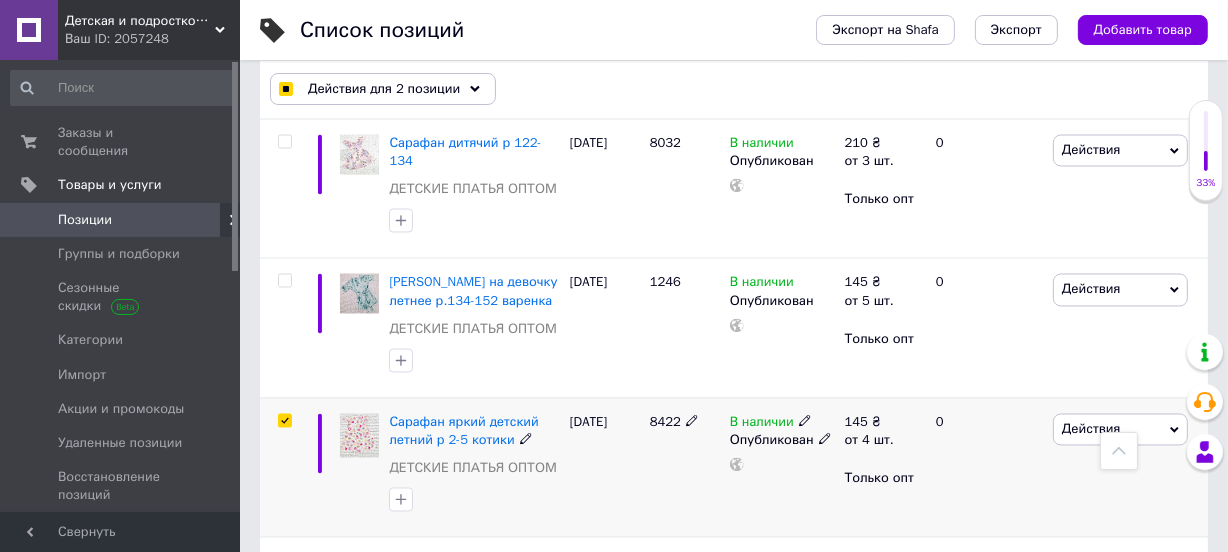 checkbox on "true" 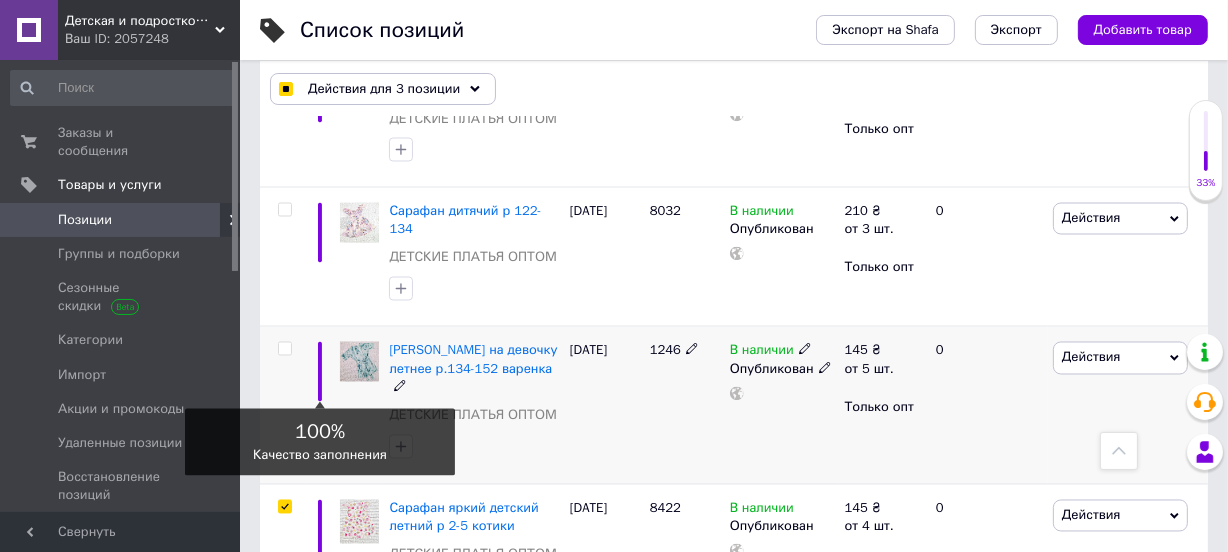 scroll, scrollTop: 9836, scrollLeft: 0, axis: vertical 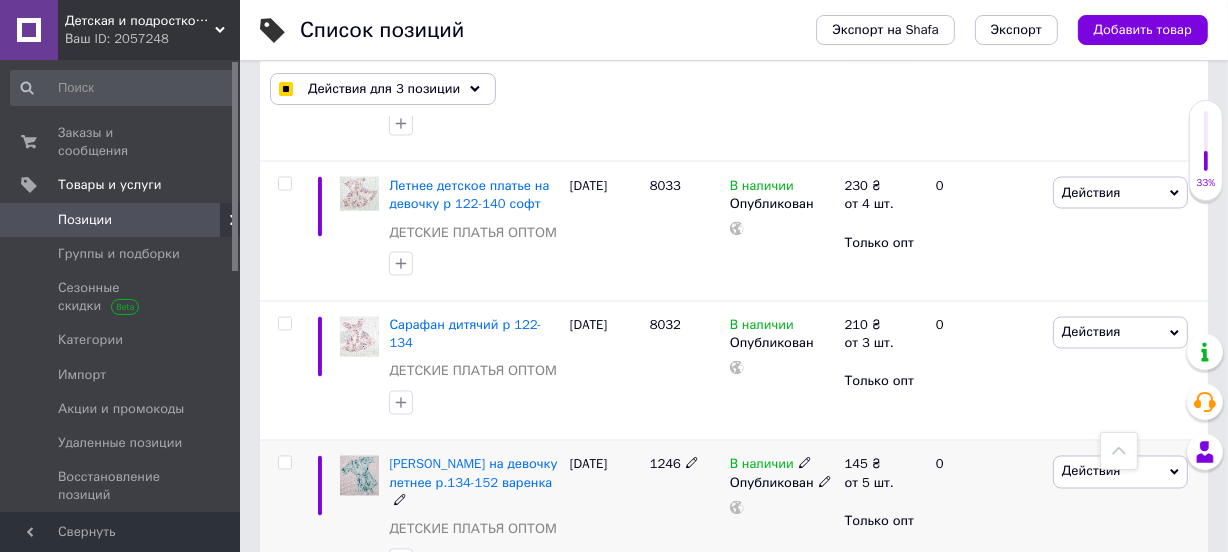 click at bounding box center (284, 463) 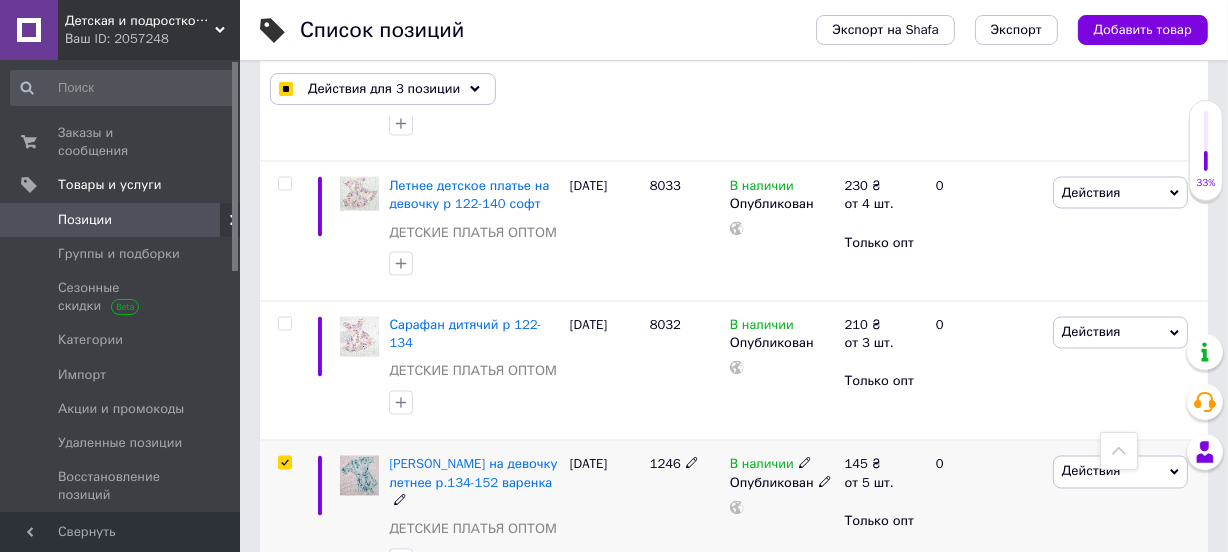 checkbox on "true" 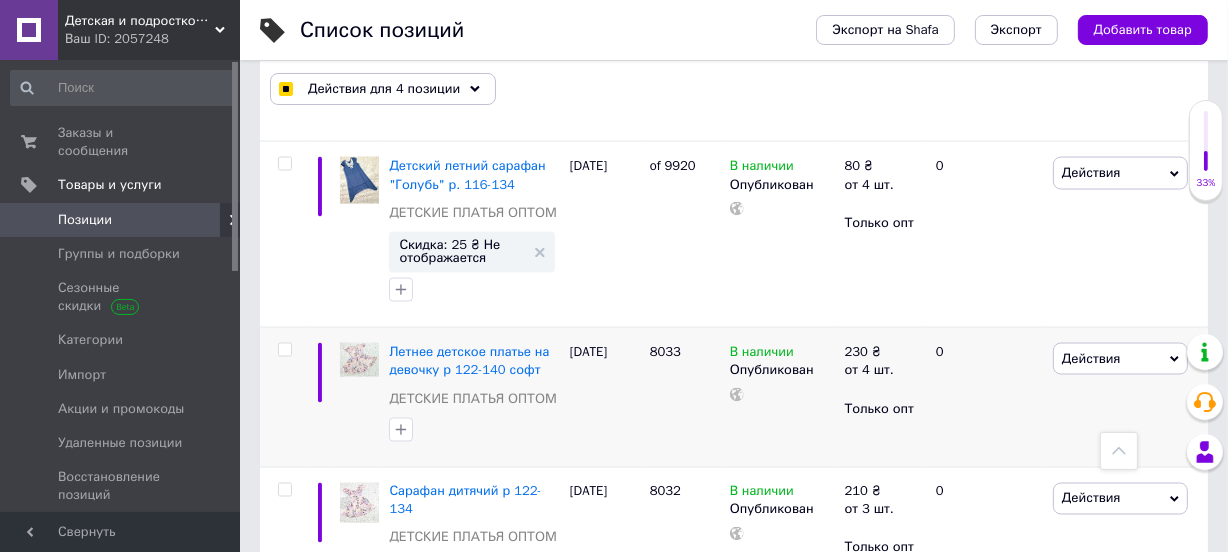 scroll, scrollTop: 9563, scrollLeft: 0, axis: vertical 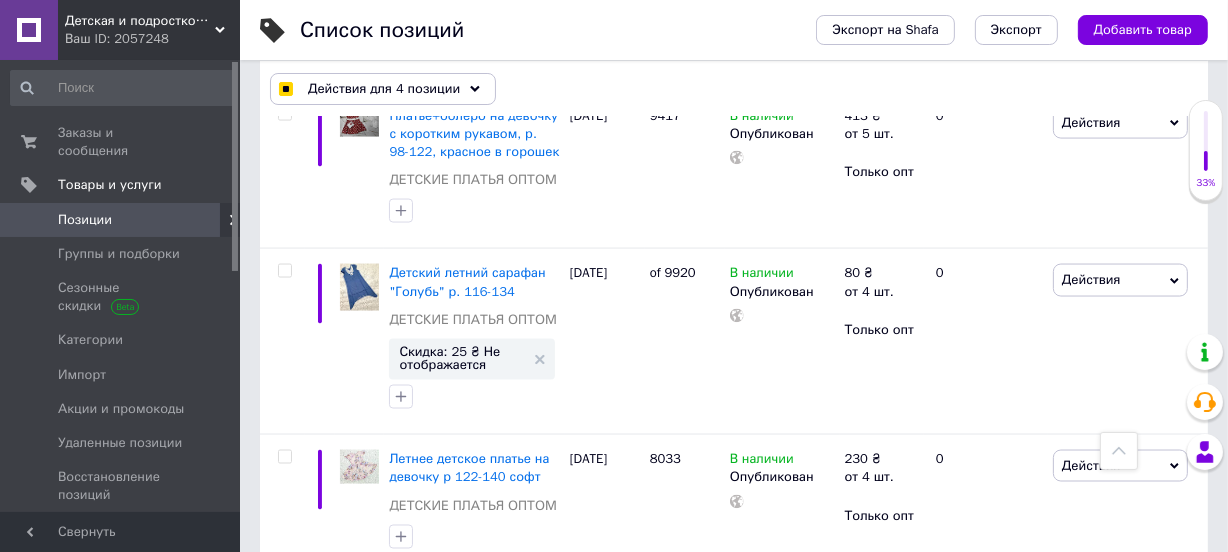 click at bounding box center (284, 597) 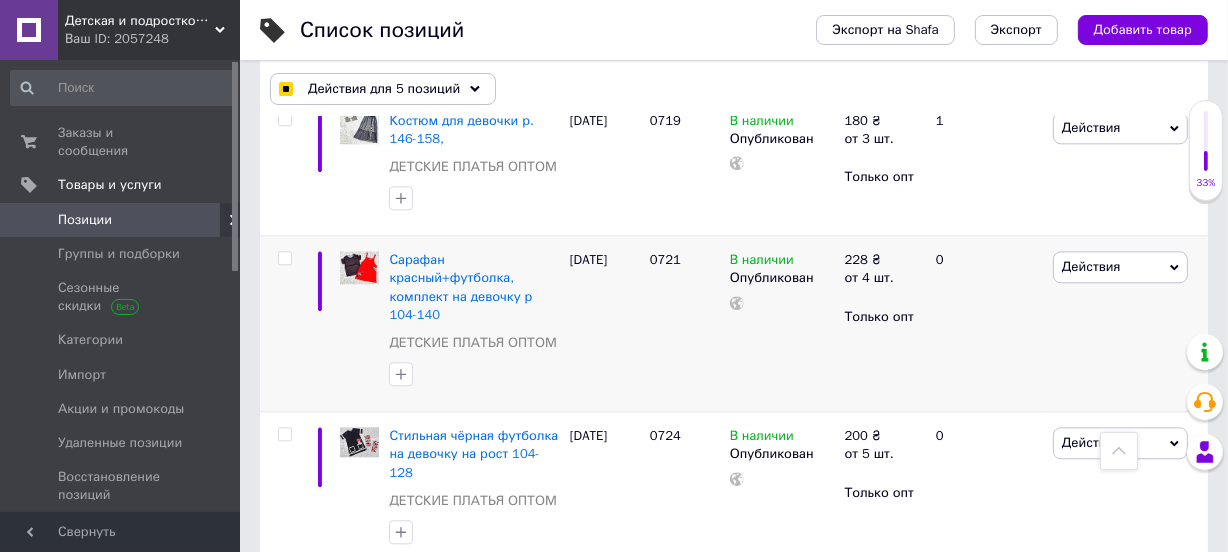 scroll, scrollTop: 10745, scrollLeft: 0, axis: vertical 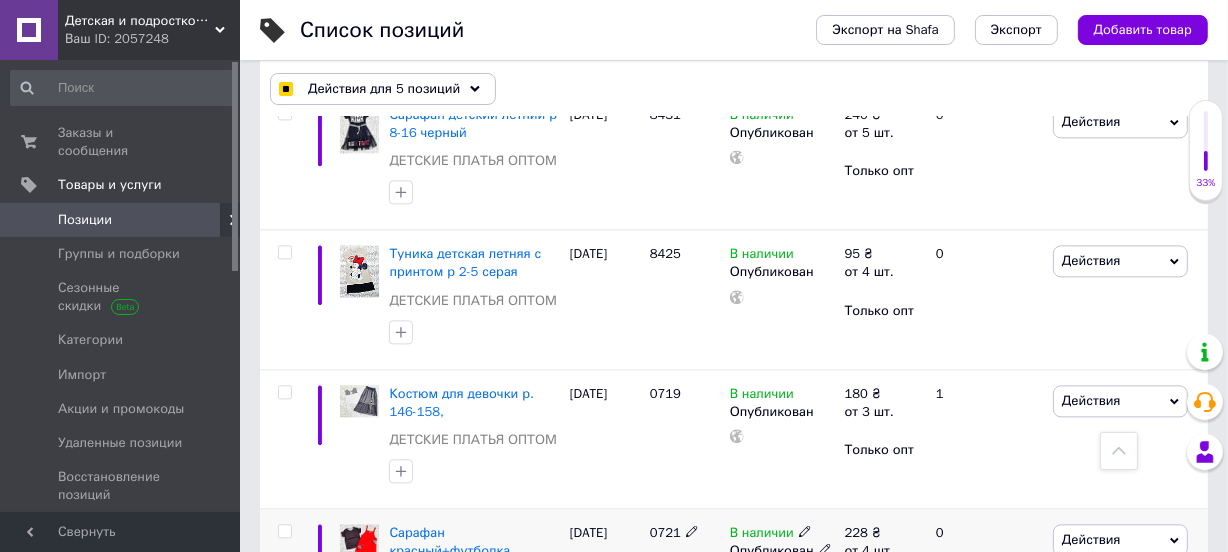 click at bounding box center (284, 531) 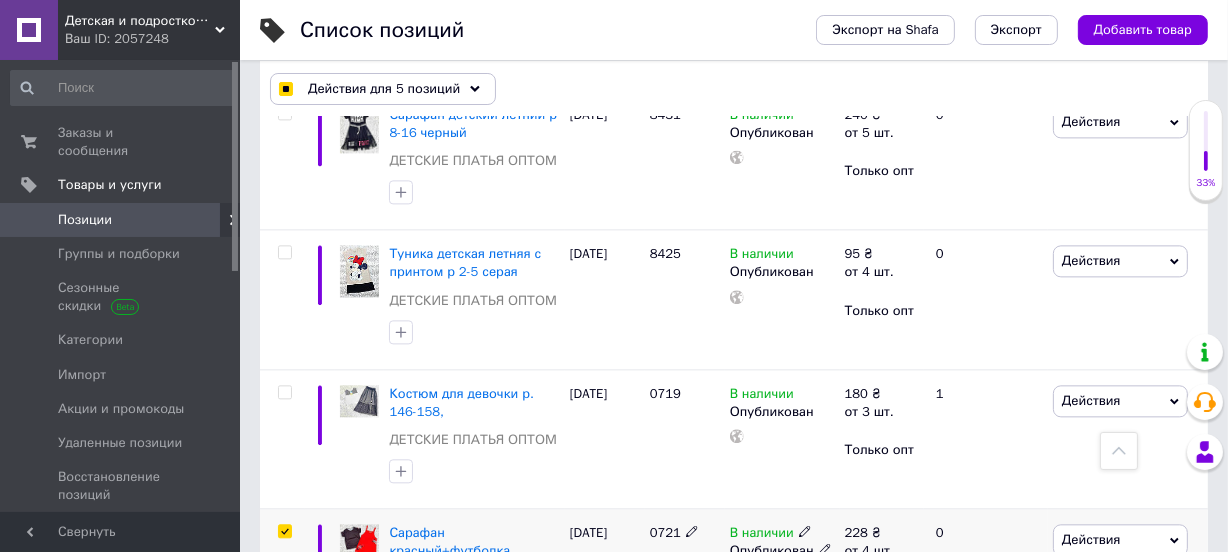 checkbox on "true" 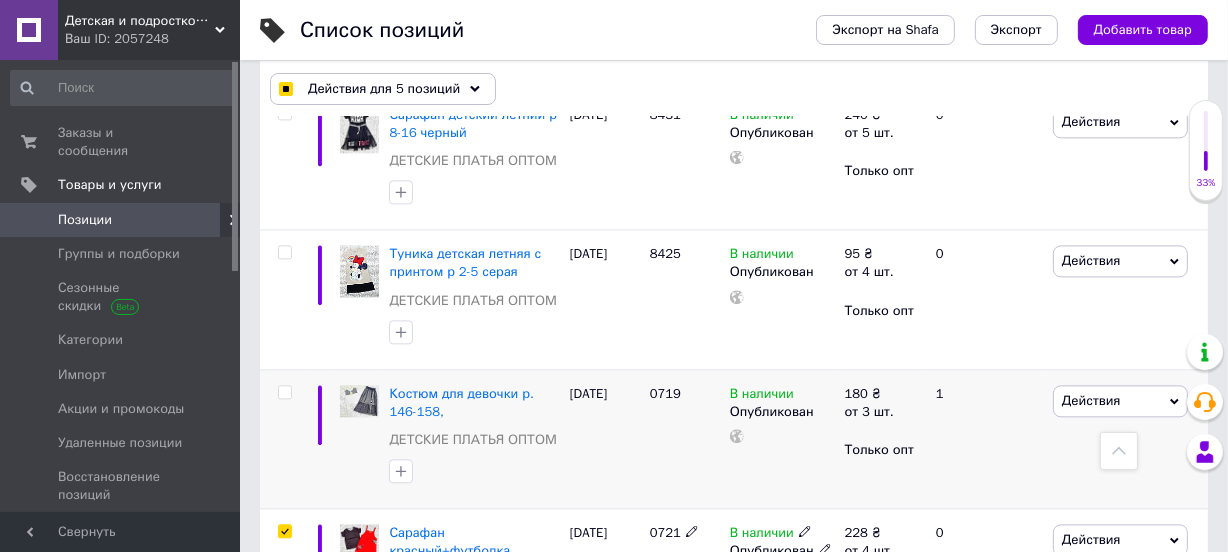 checkbox on "true" 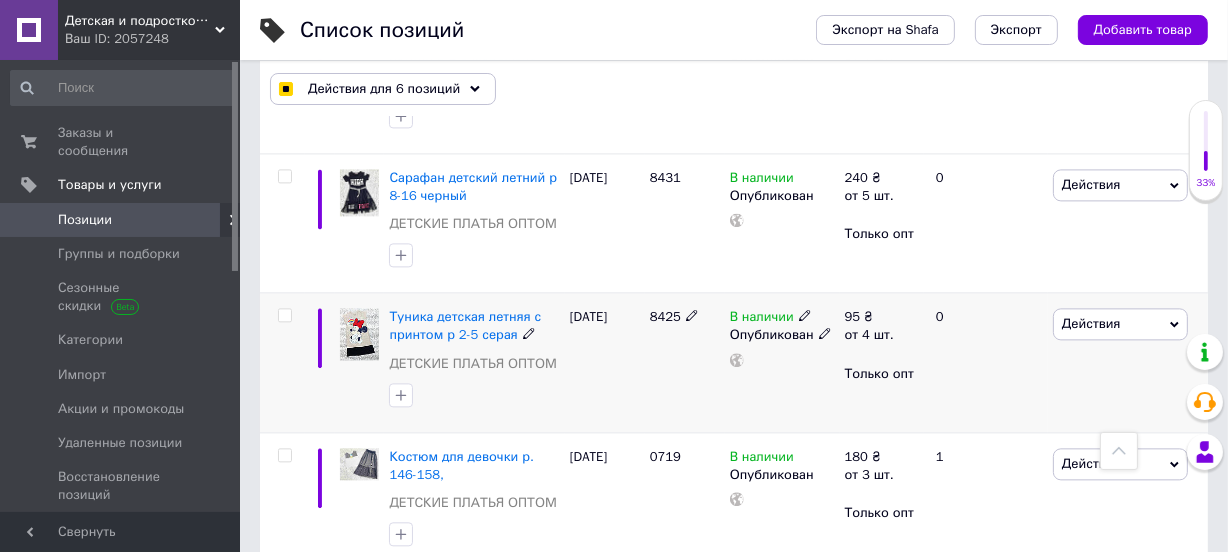 scroll, scrollTop: 10927, scrollLeft: 0, axis: vertical 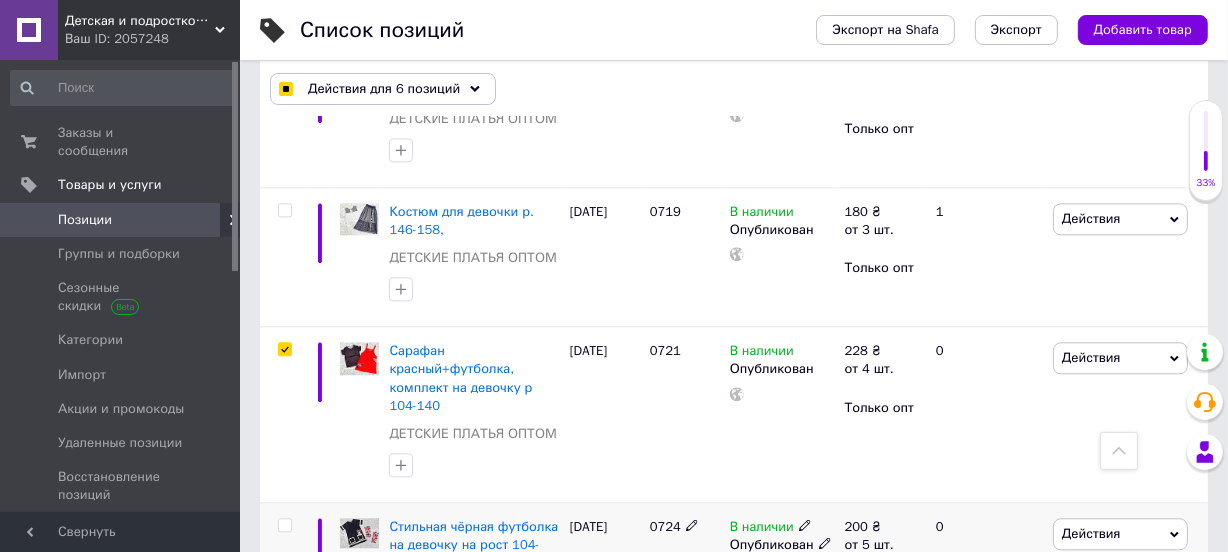click at bounding box center (284, 525) 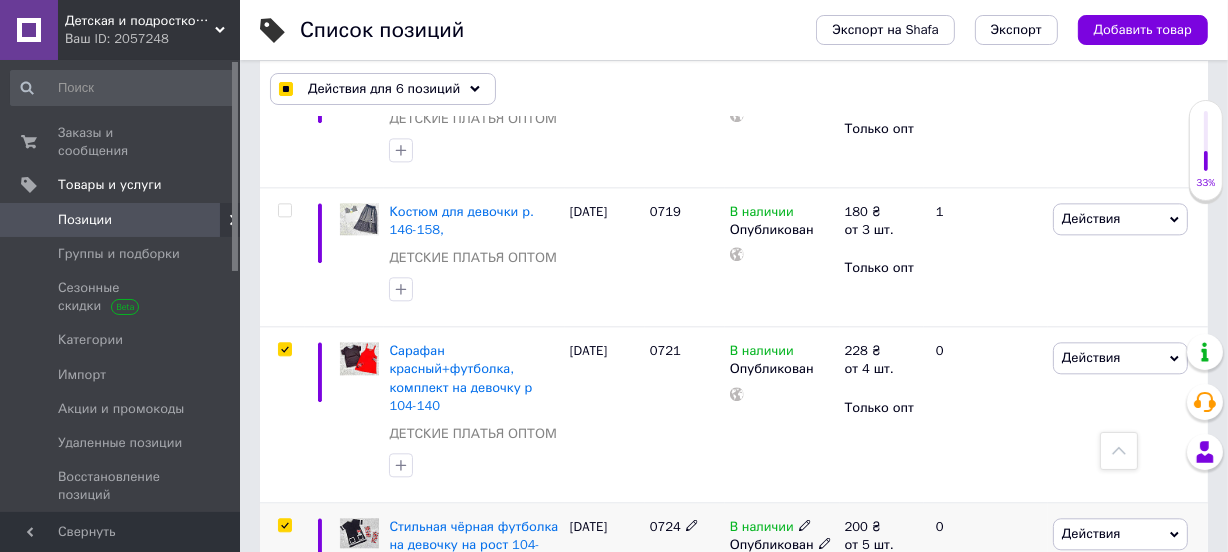 checkbox on "true" 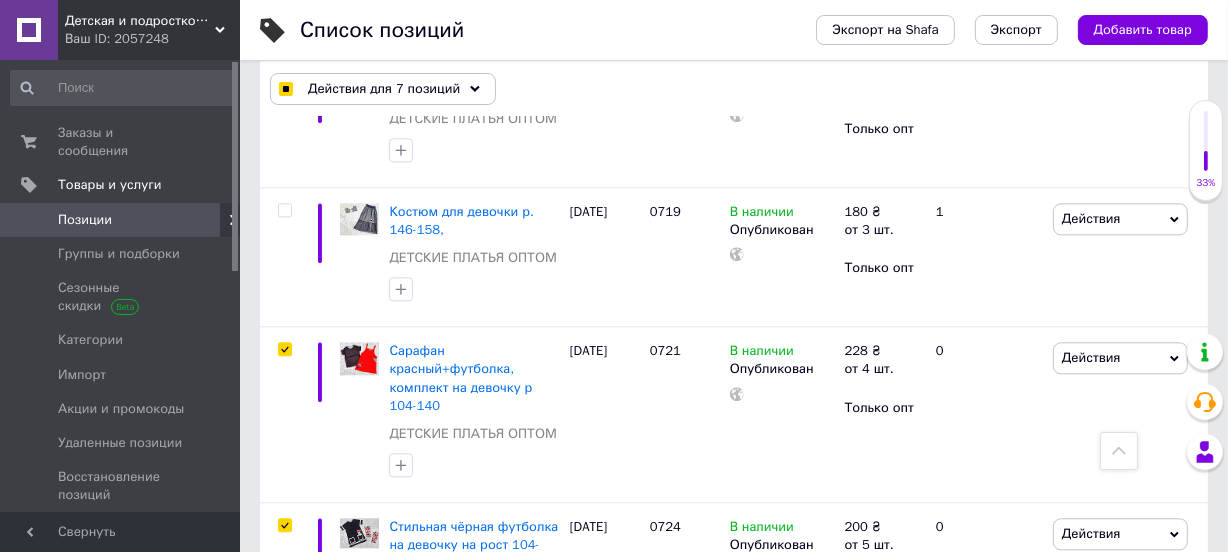 click at bounding box center (284, 683) 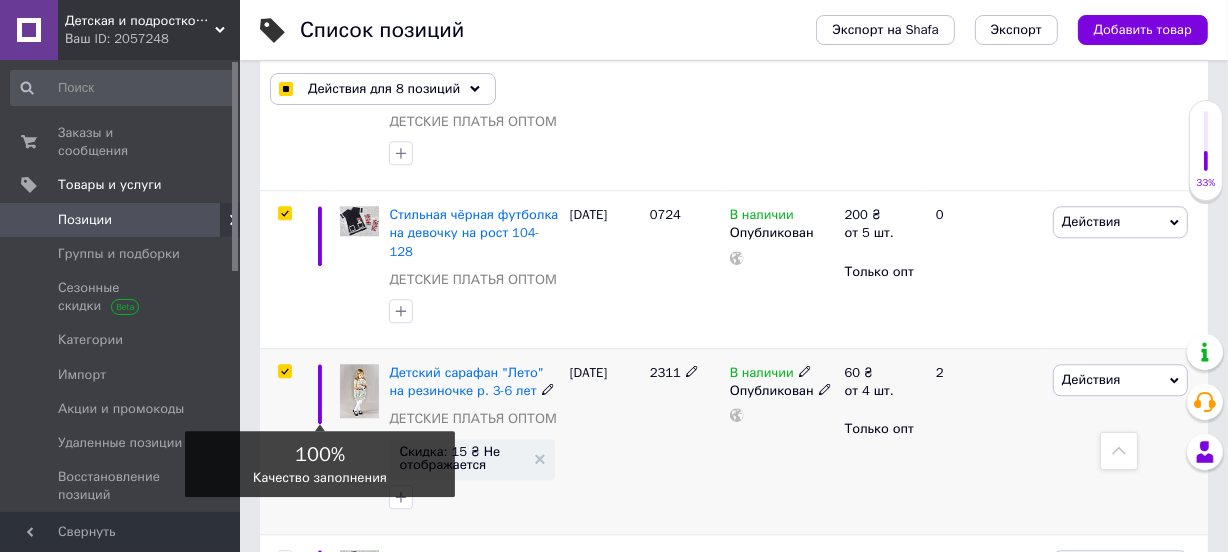 scroll, scrollTop: 11290, scrollLeft: 0, axis: vertical 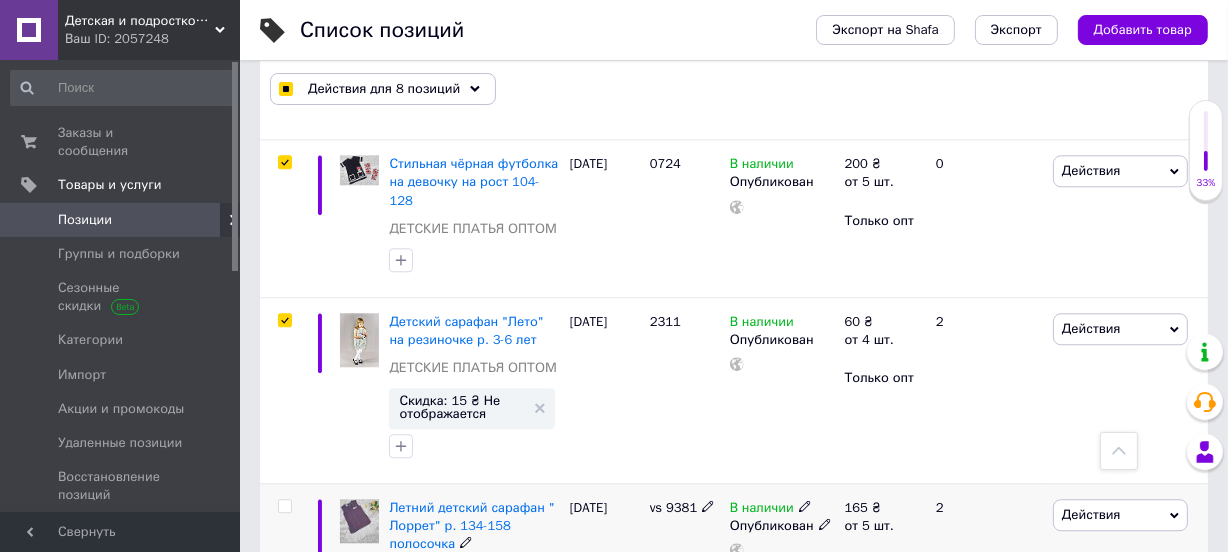 click at bounding box center (284, 506) 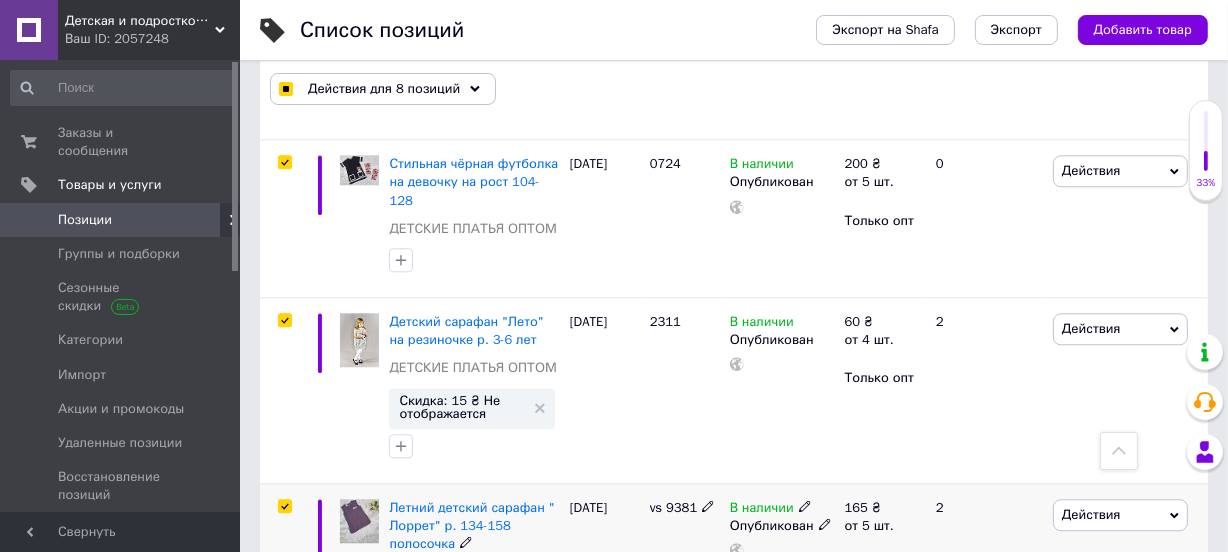 checkbox on "true" 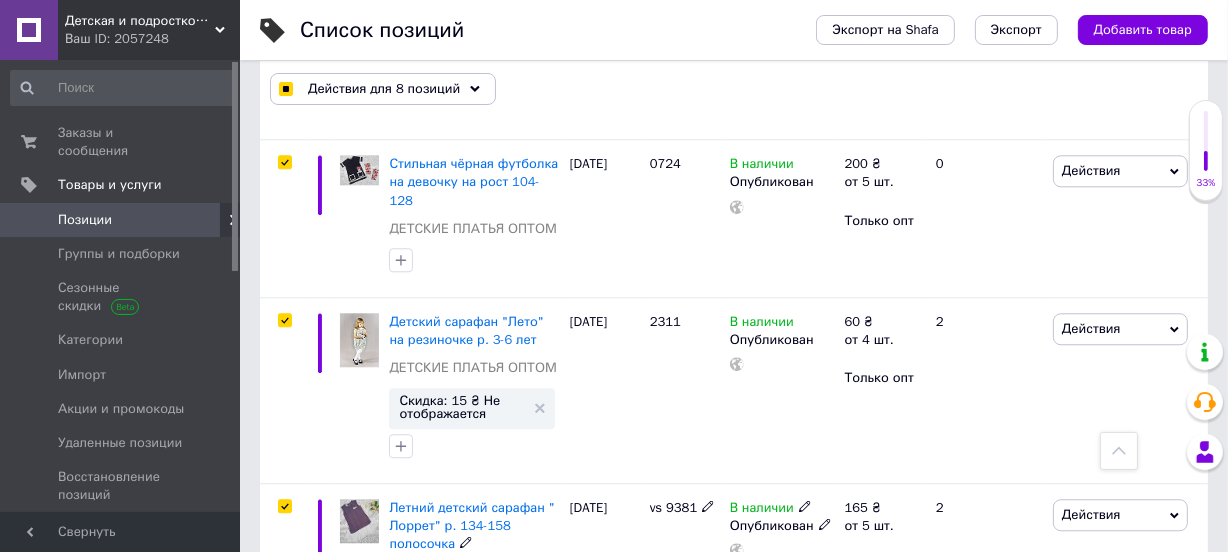 checkbox on "true" 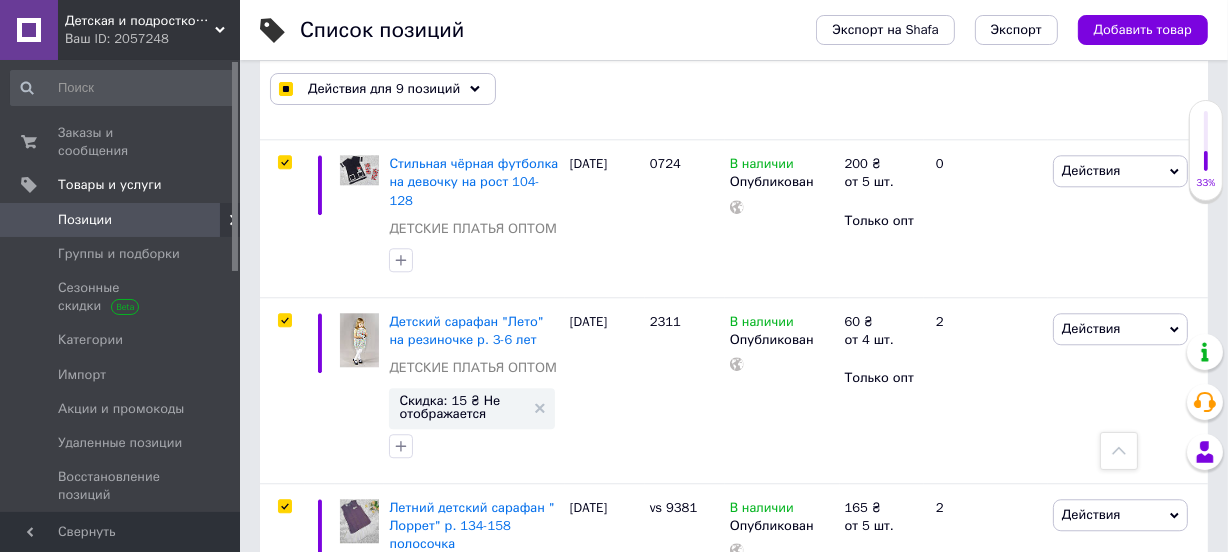 click at bounding box center [284, 663] 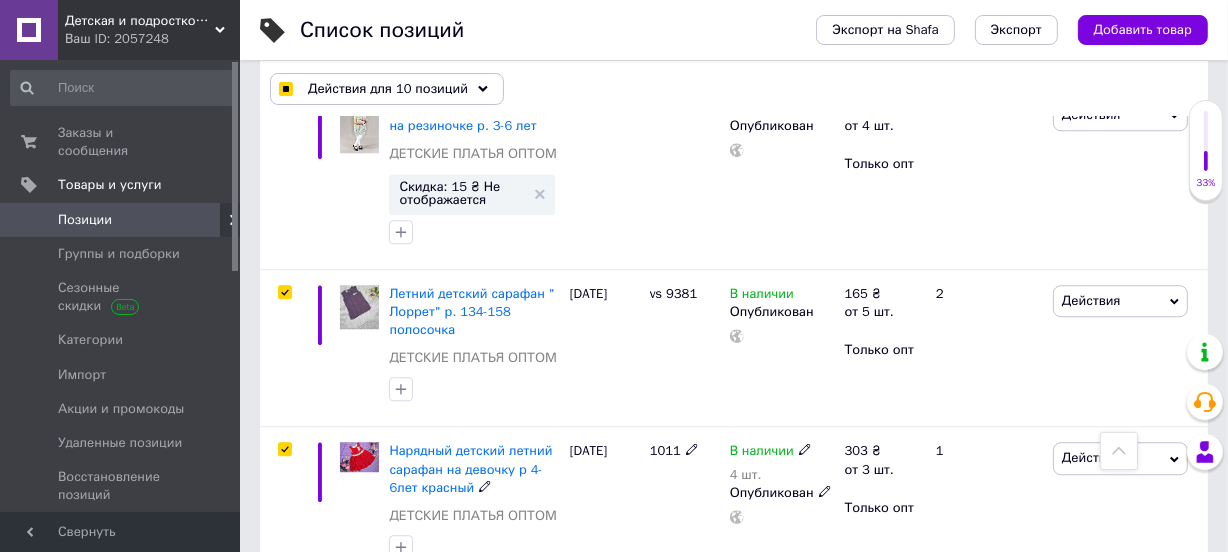scroll, scrollTop: 11563, scrollLeft: 0, axis: vertical 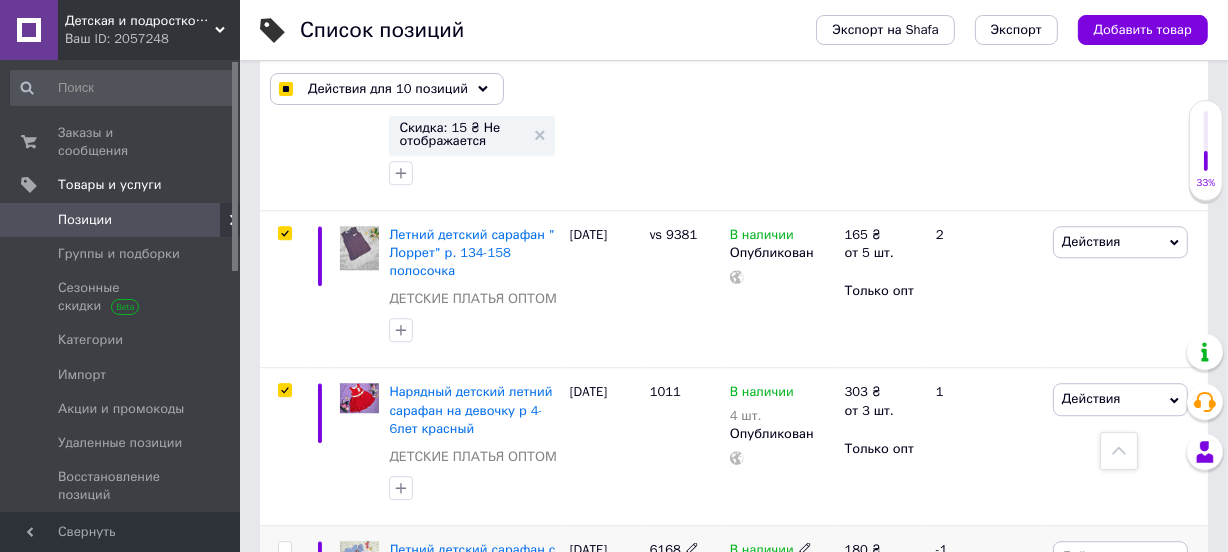 click at bounding box center (284, 548) 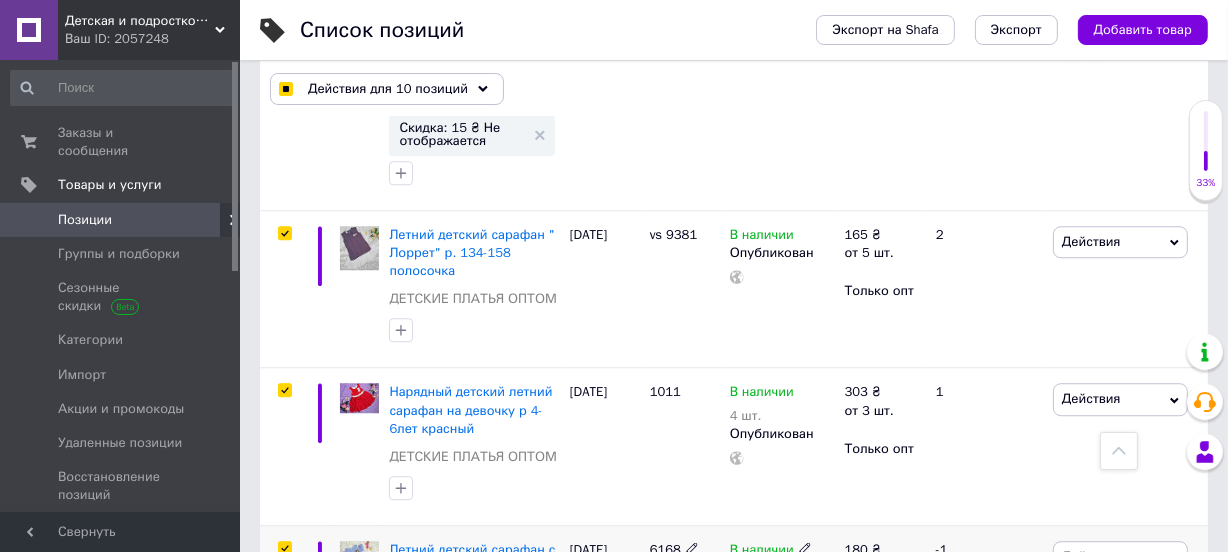 checkbox on "true" 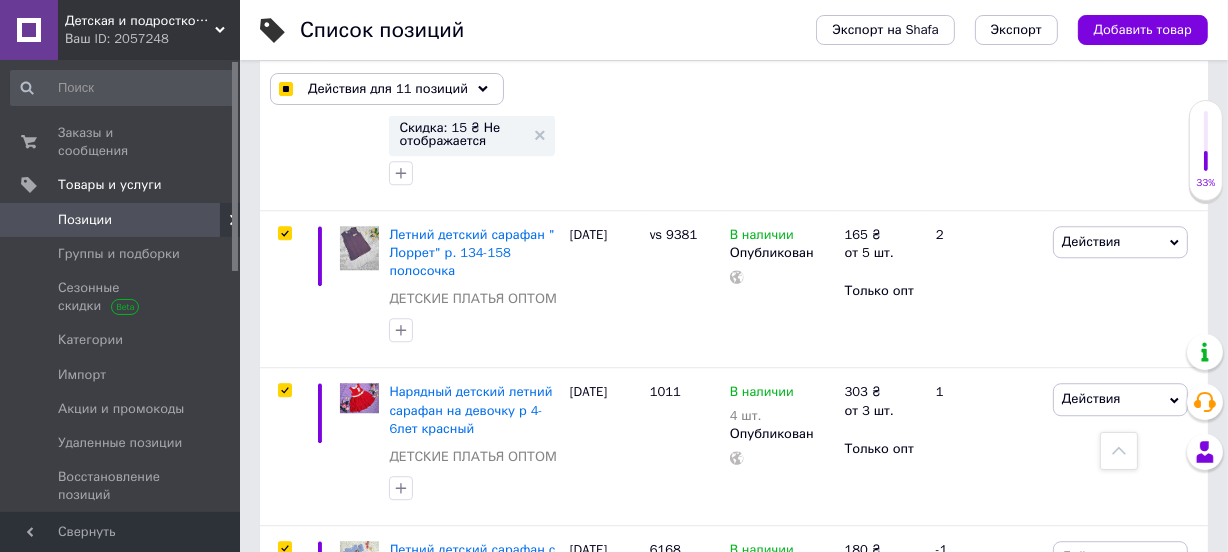 click at bounding box center [284, 706] 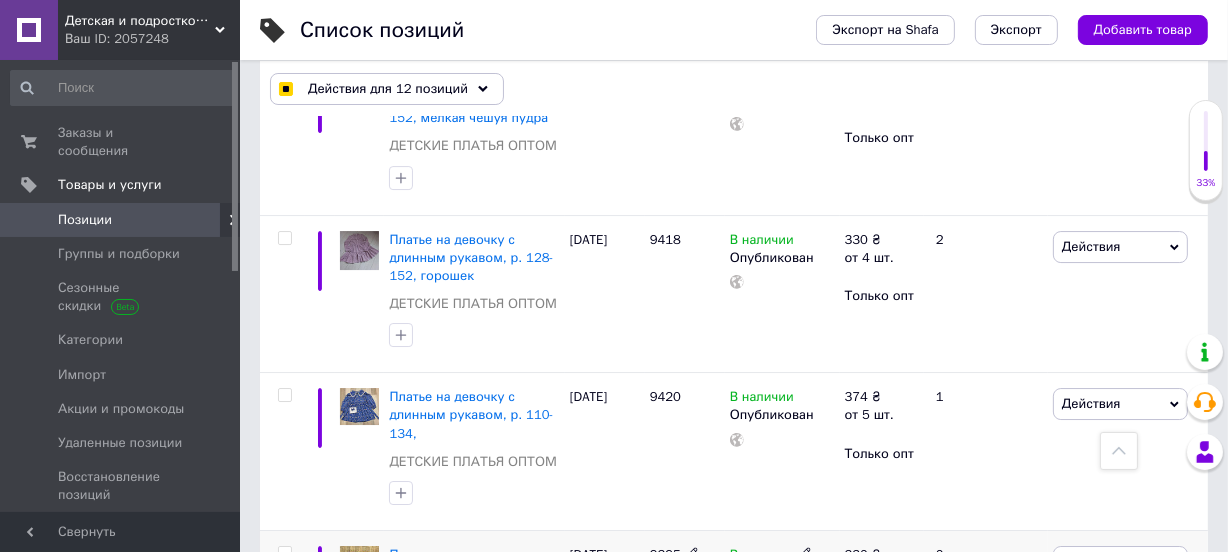 scroll, scrollTop: 13018, scrollLeft: 0, axis: vertical 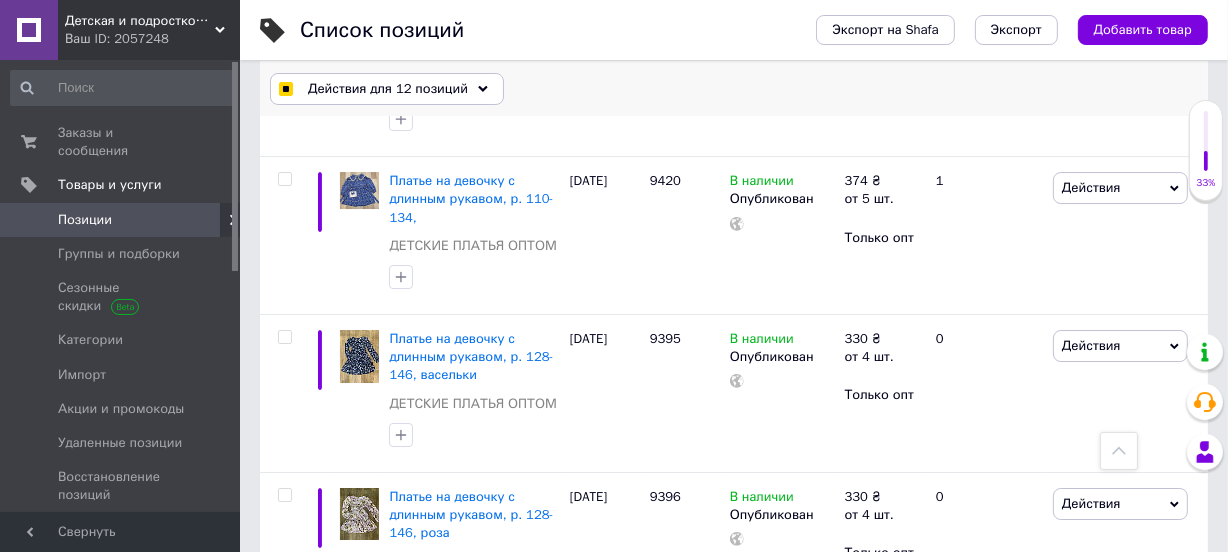 click on "Действия для 12 позиций" at bounding box center (388, 89) 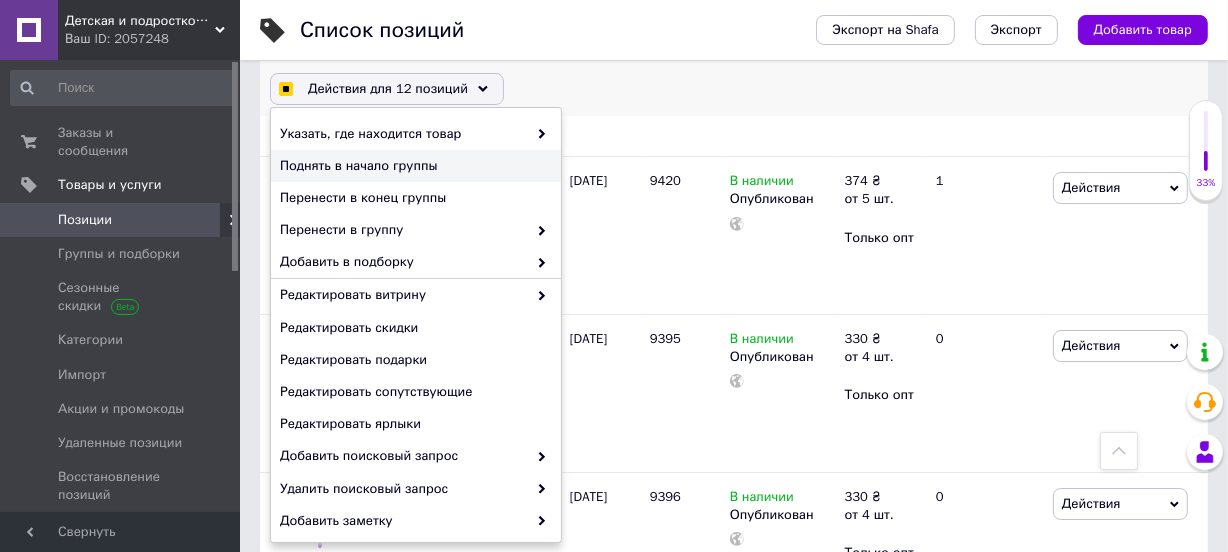 checkbox on "true" 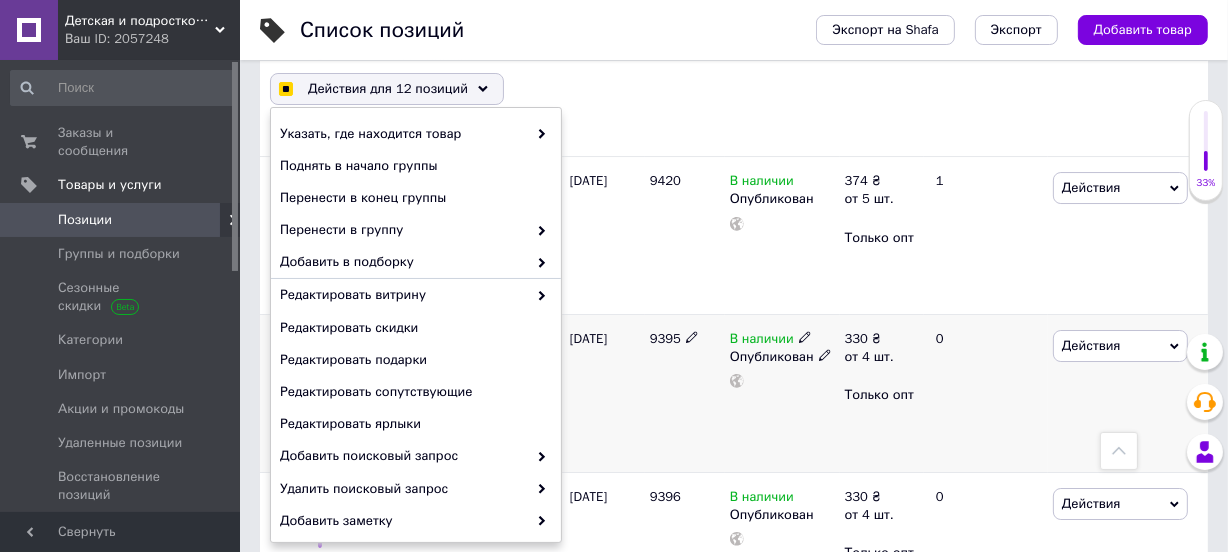 checkbox on "true" 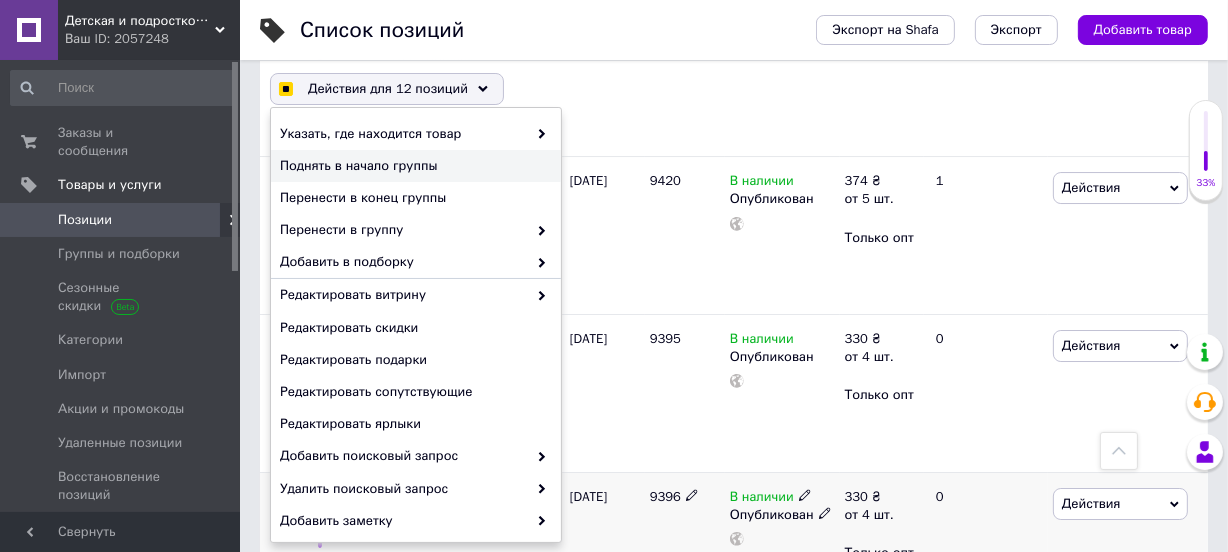 checkbox on "false" 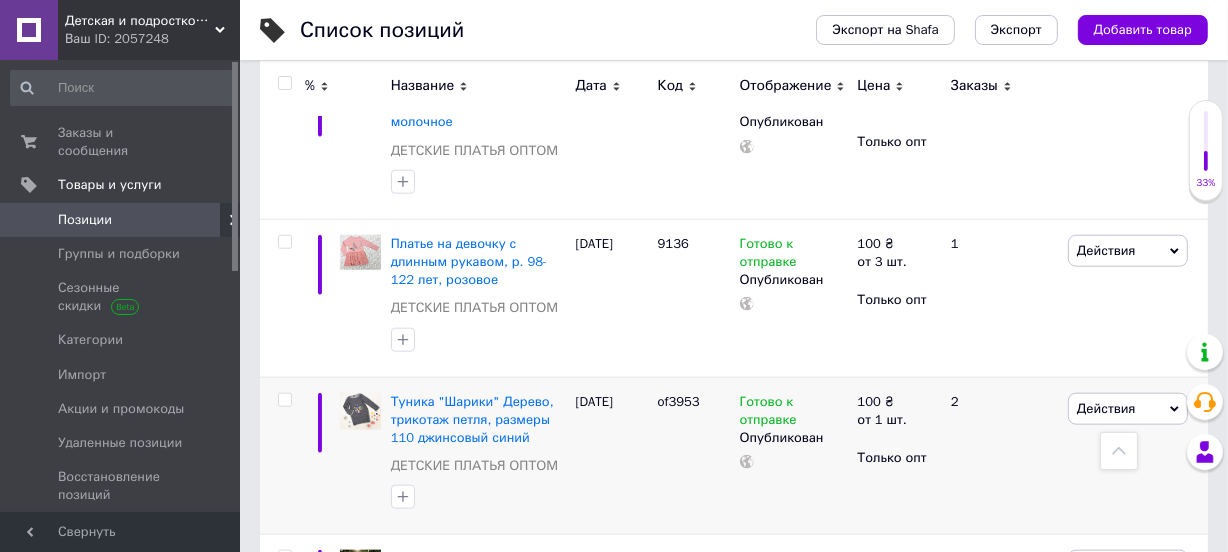 scroll, scrollTop: 15358, scrollLeft: 0, axis: vertical 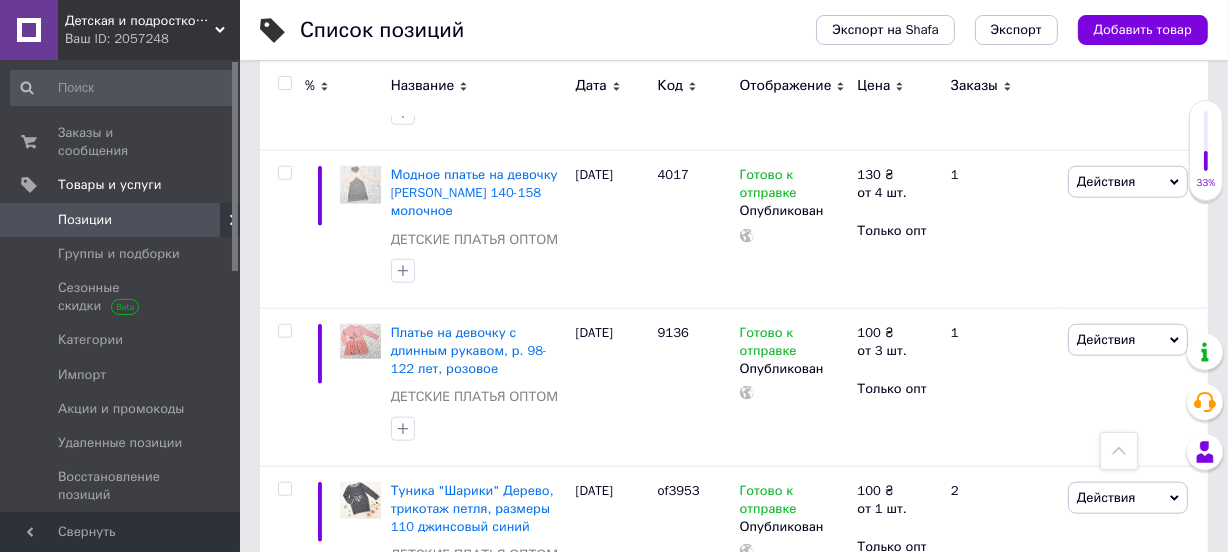 click 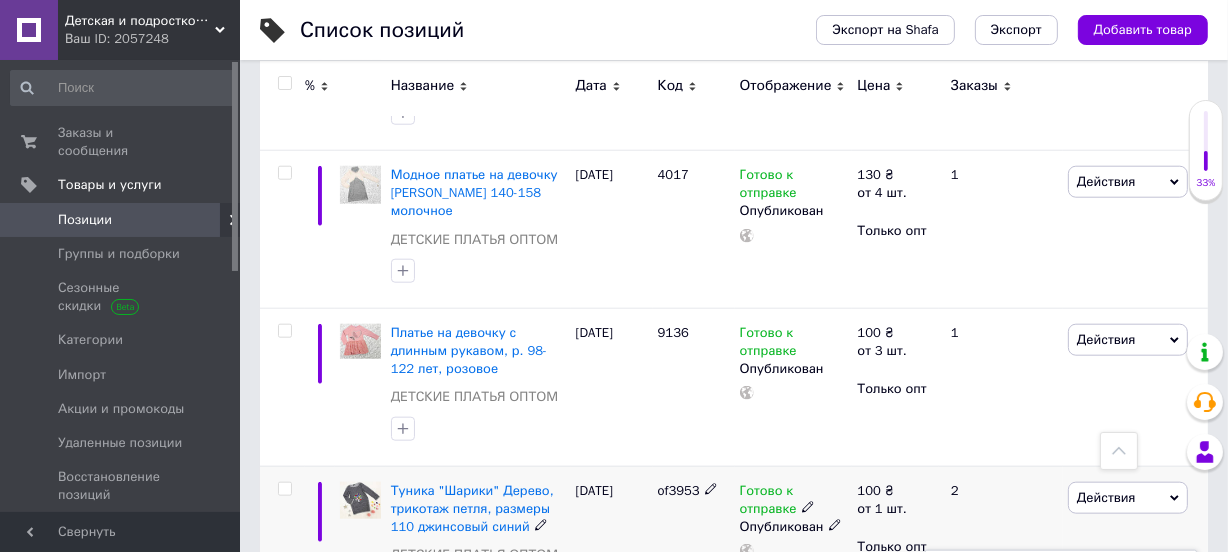 drag, startPoint x: 1001, startPoint y: 272, endPoint x: 914, endPoint y: 270, distance: 87.02299 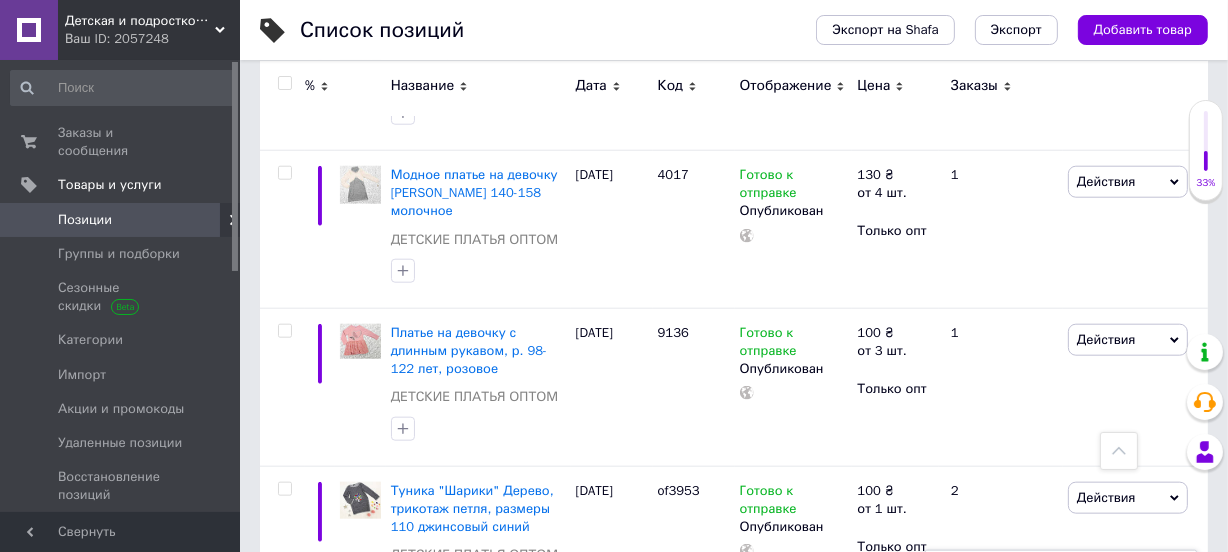 type on "200" 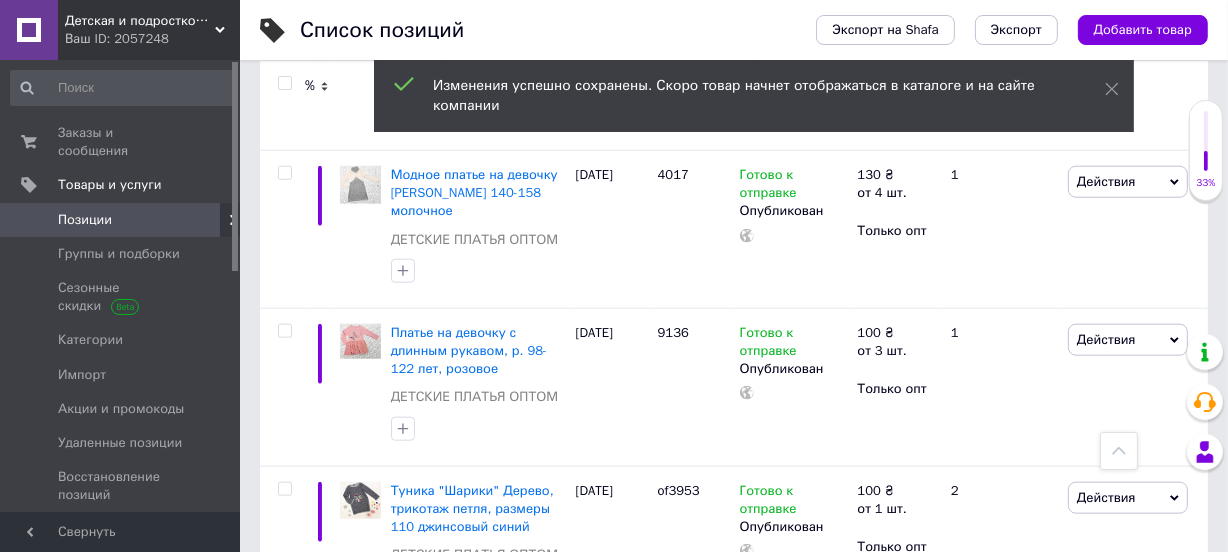 click on "Действия" at bounding box center (1106, 654) 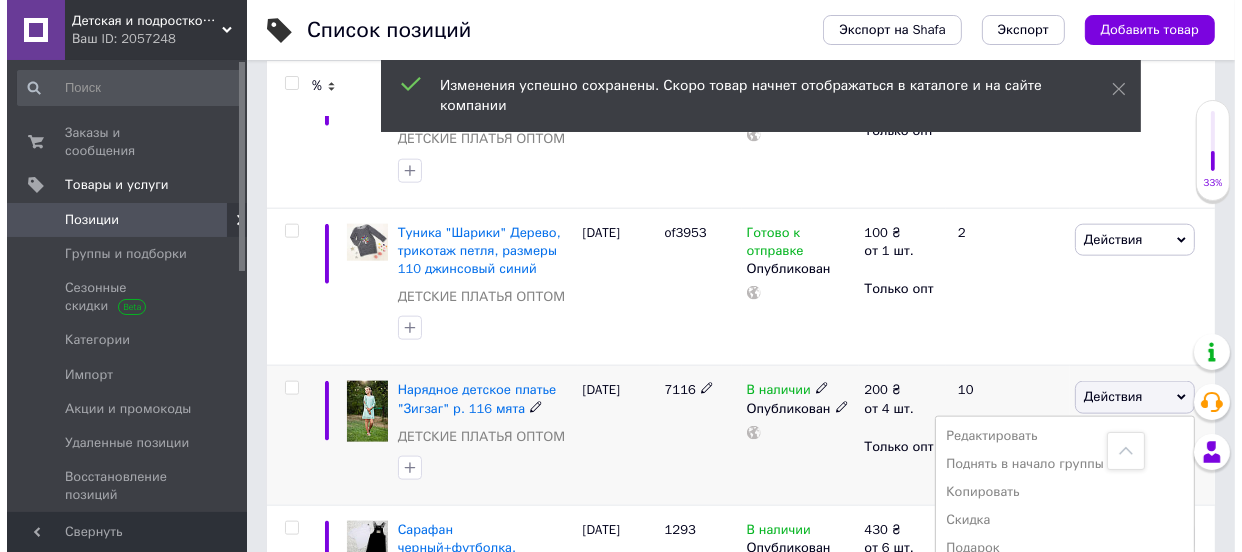 scroll, scrollTop: 15630, scrollLeft: 0, axis: vertical 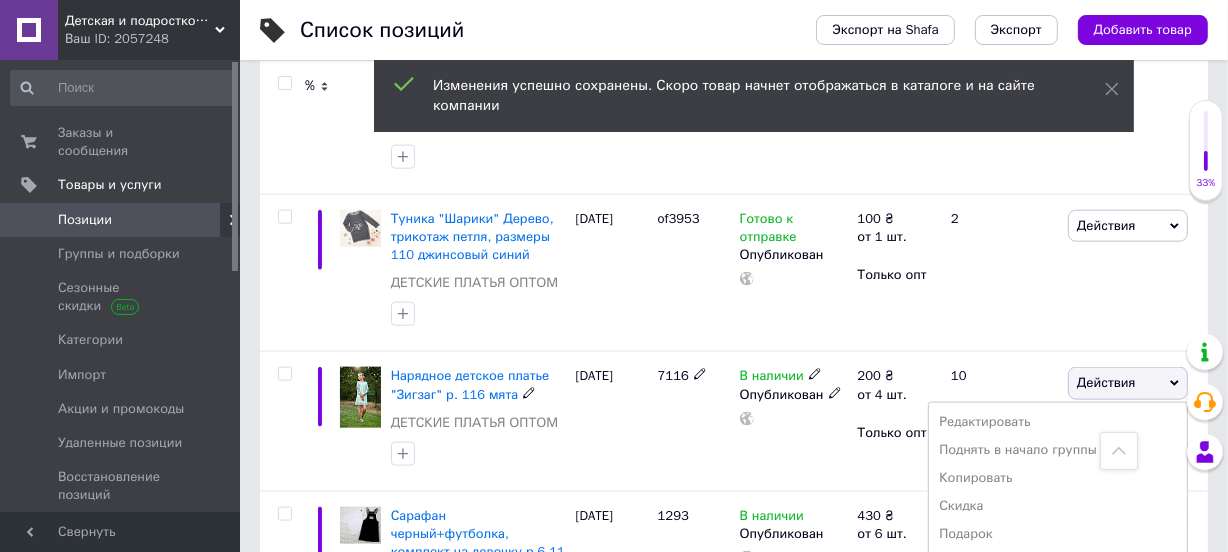 click on "Добавить в кампанию Каталог ProSale" at bounding box center (1058, 675) 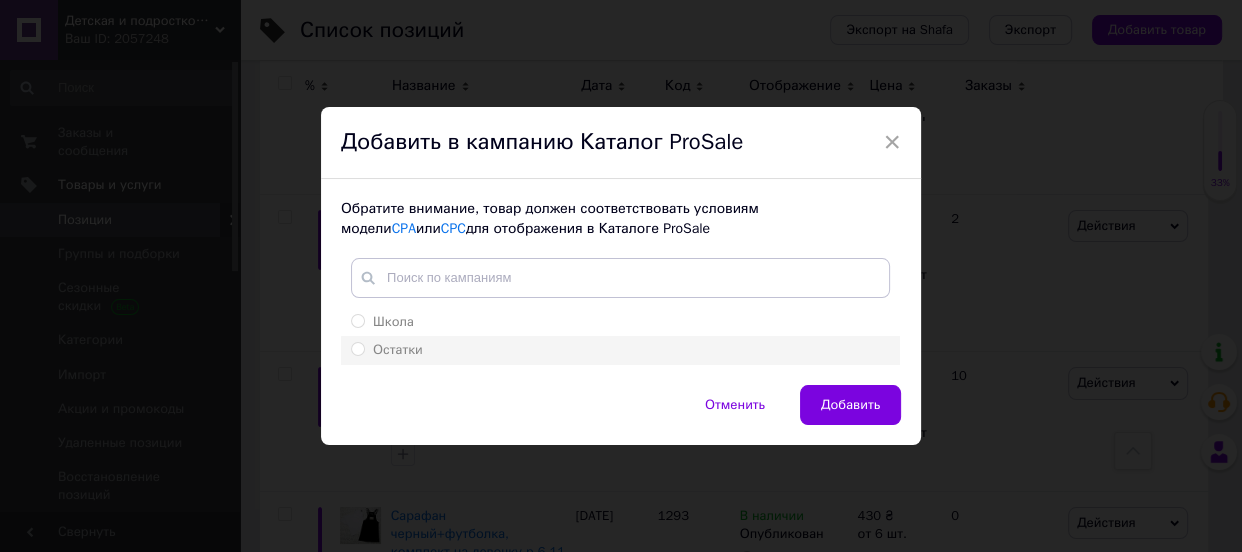 click on "Остатки" at bounding box center [620, 350] 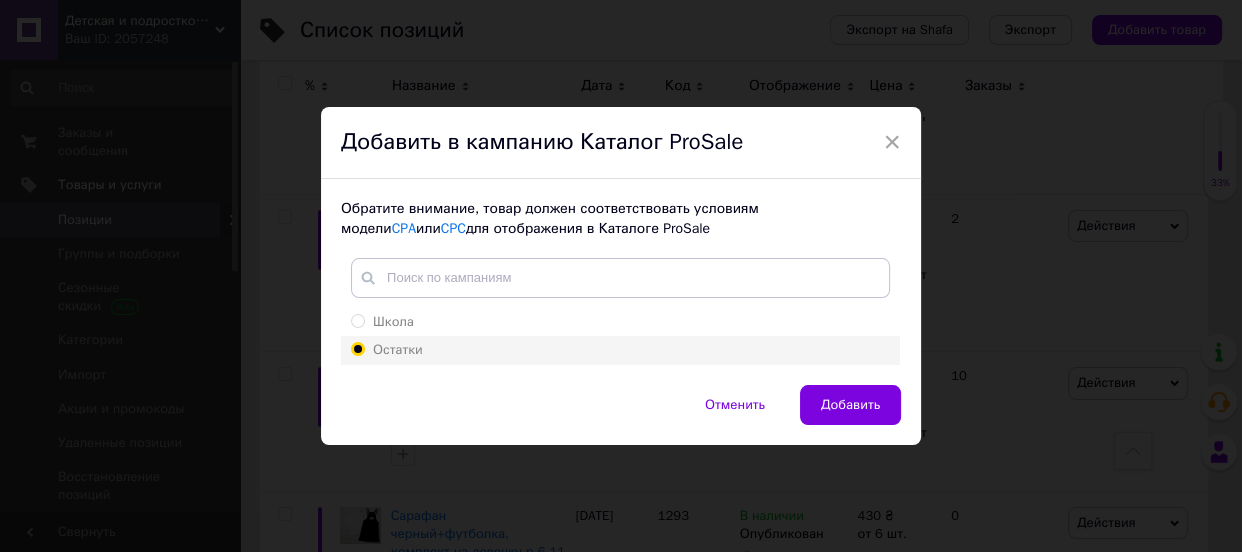 radio on "true" 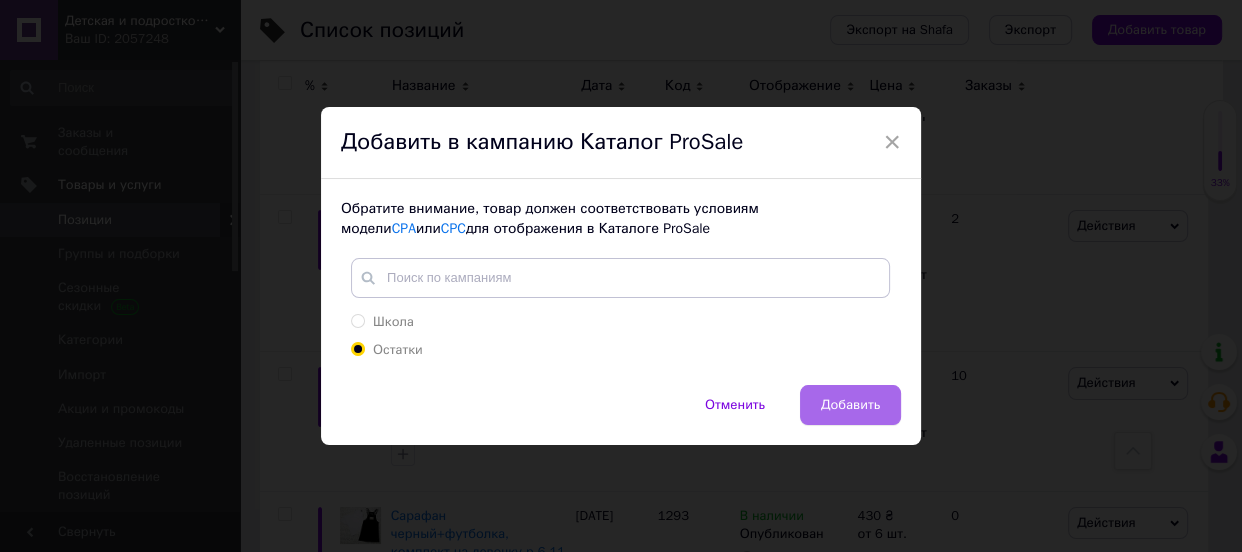 click on "Добавить" at bounding box center (850, 405) 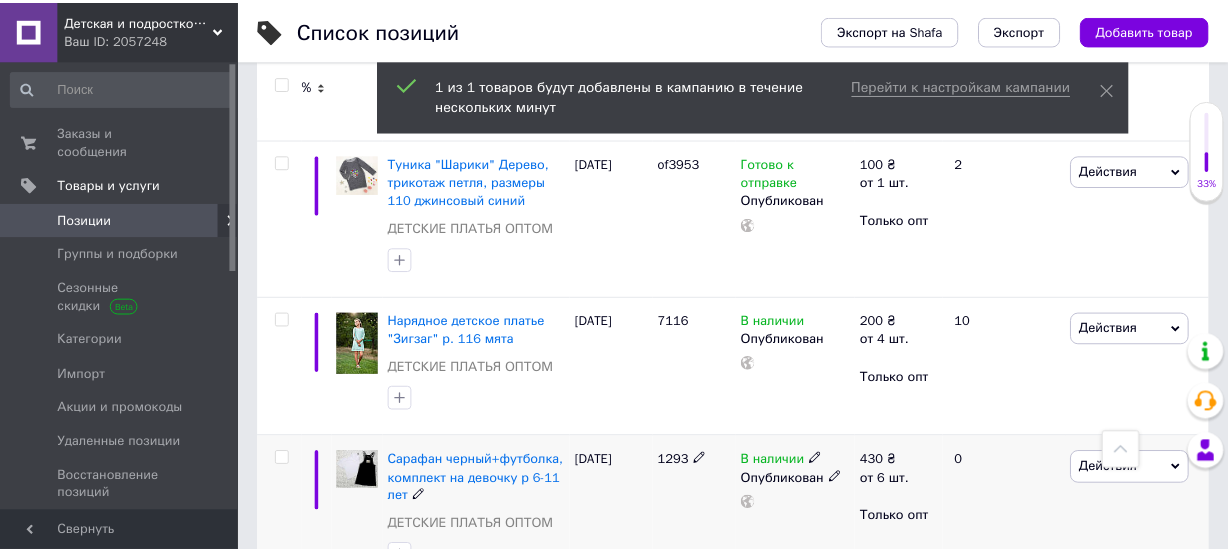 scroll, scrollTop: 15531, scrollLeft: 0, axis: vertical 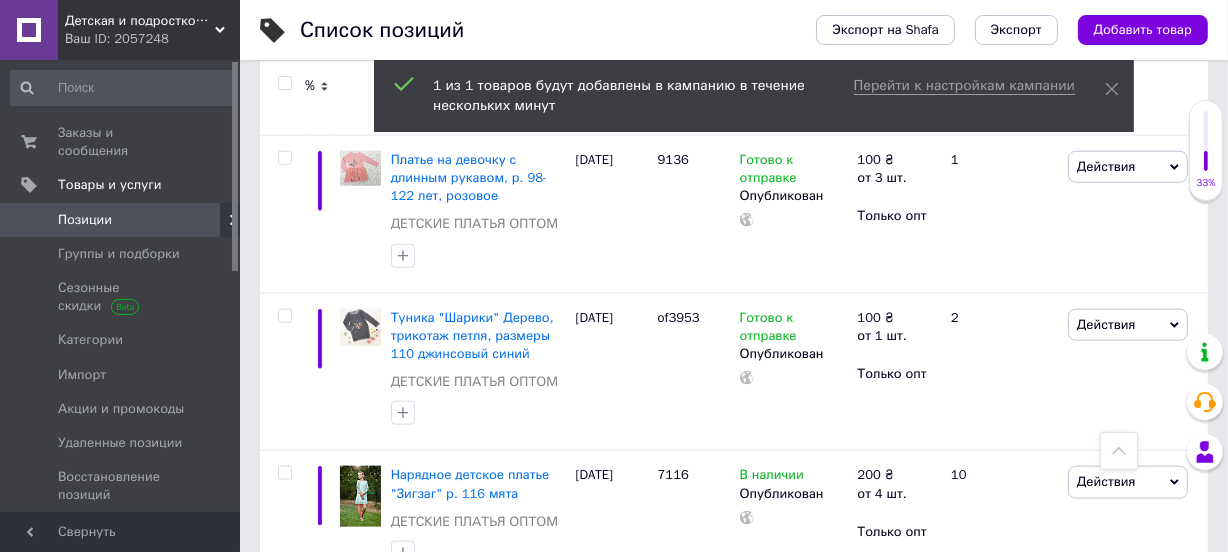 click on "В наличии Опубликован" at bounding box center [794, 678] 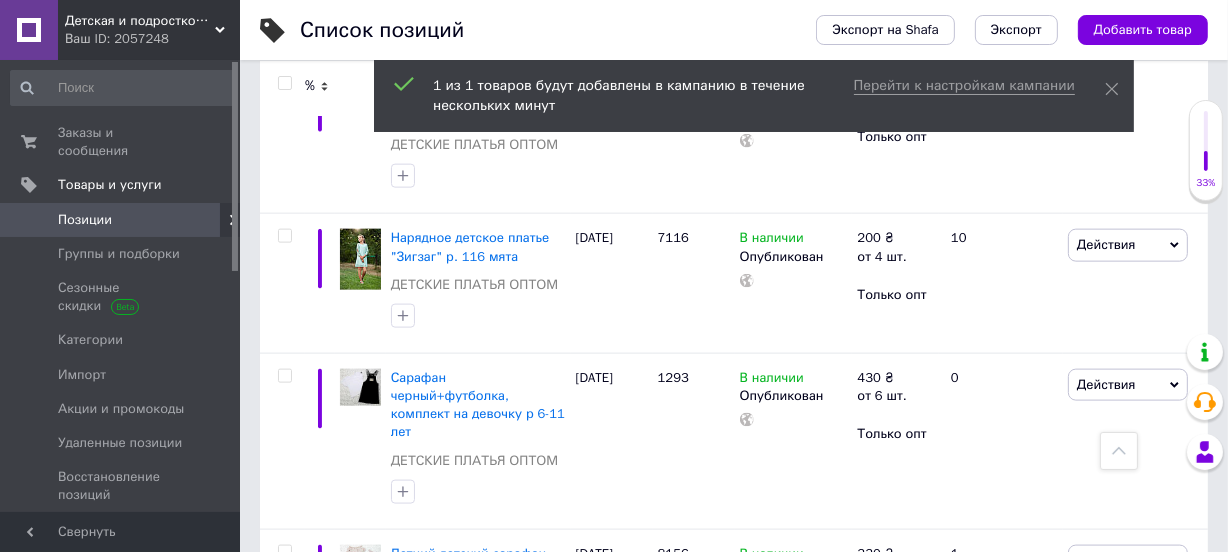 click on "2" at bounding box center (327, 885) 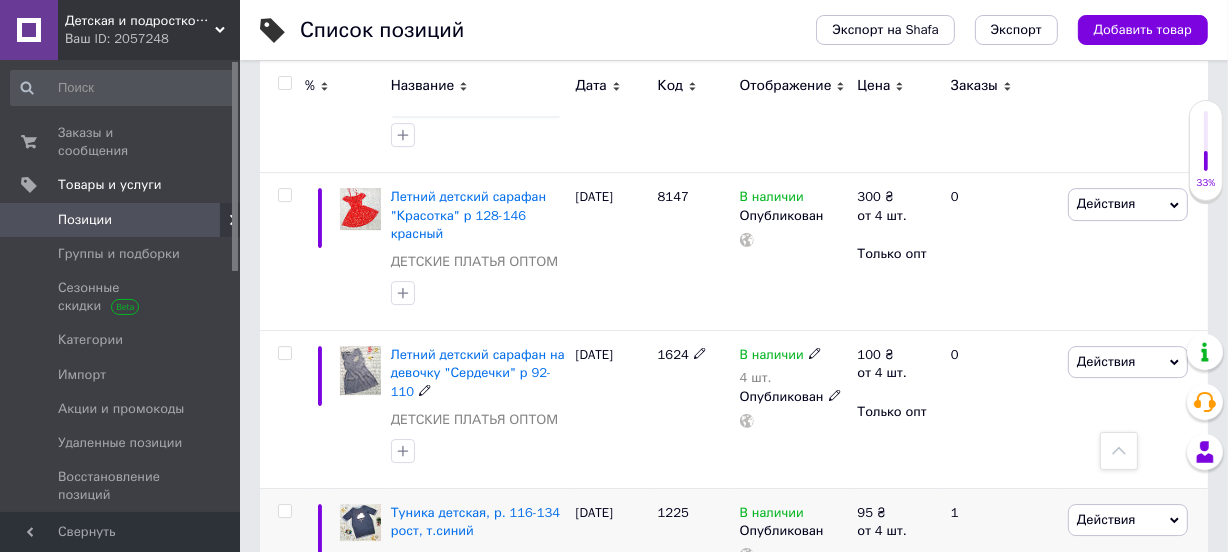 scroll, scrollTop: 5768, scrollLeft: 0, axis: vertical 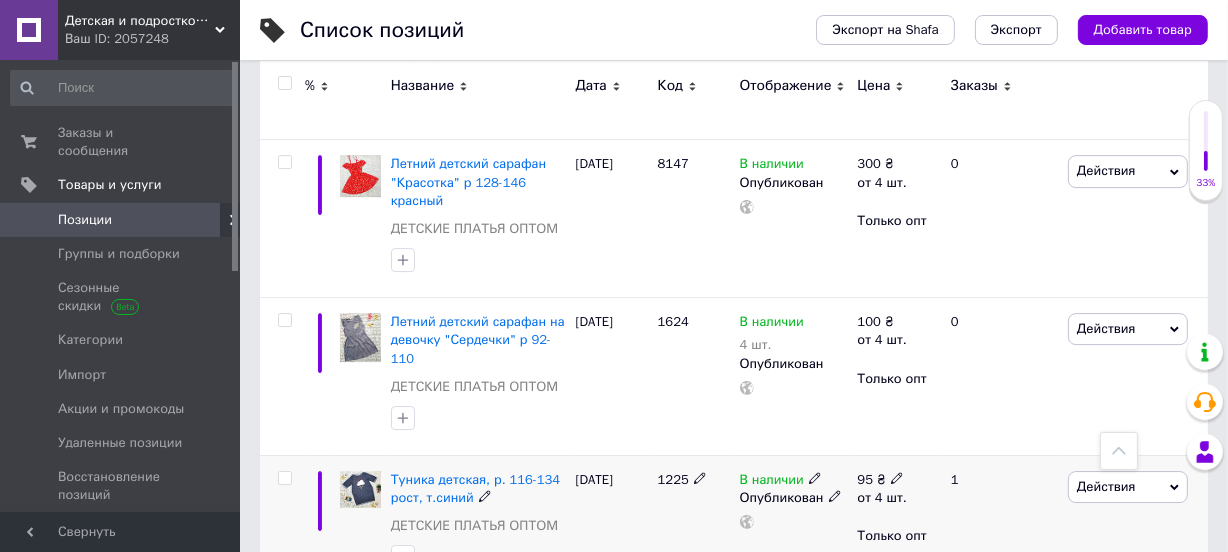 click 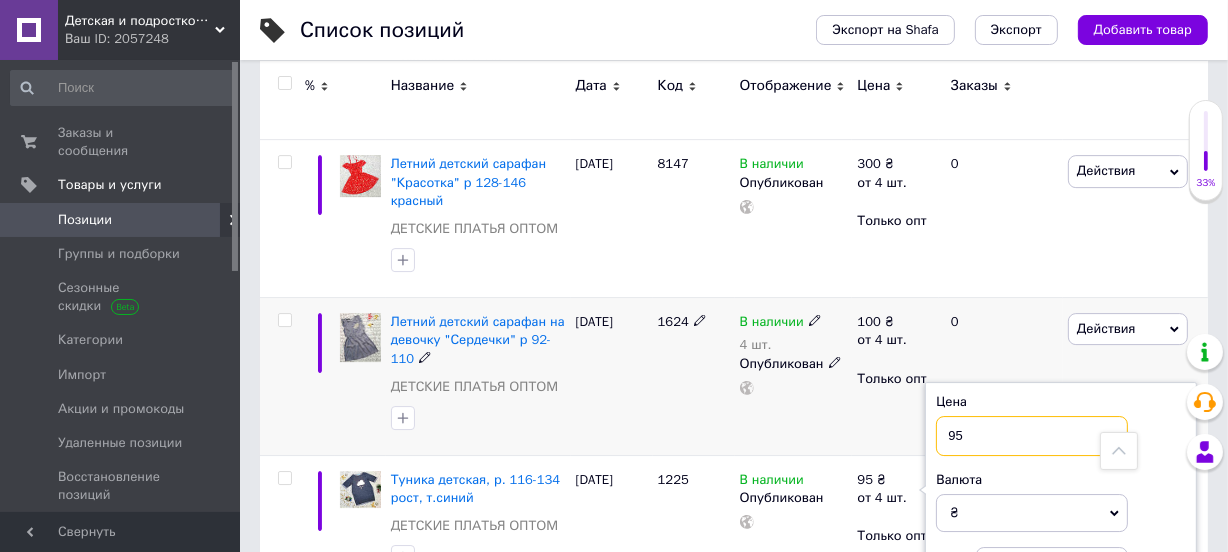 drag, startPoint x: 979, startPoint y: 280, endPoint x: 921, endPoint y: 290, distance: 58.855755 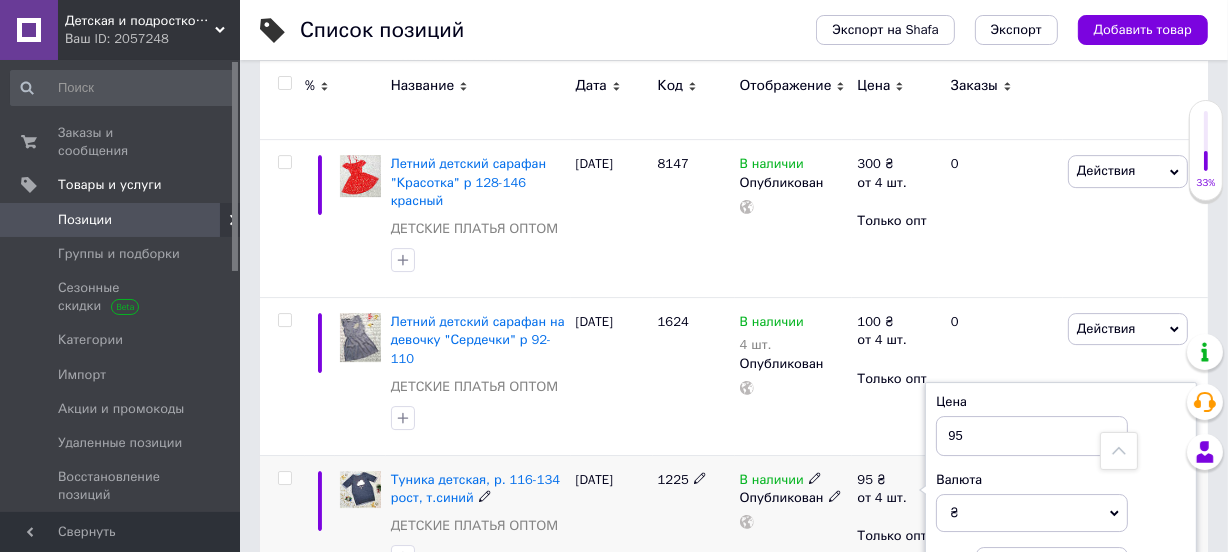click on "1225" at bounding box center (694, 525) 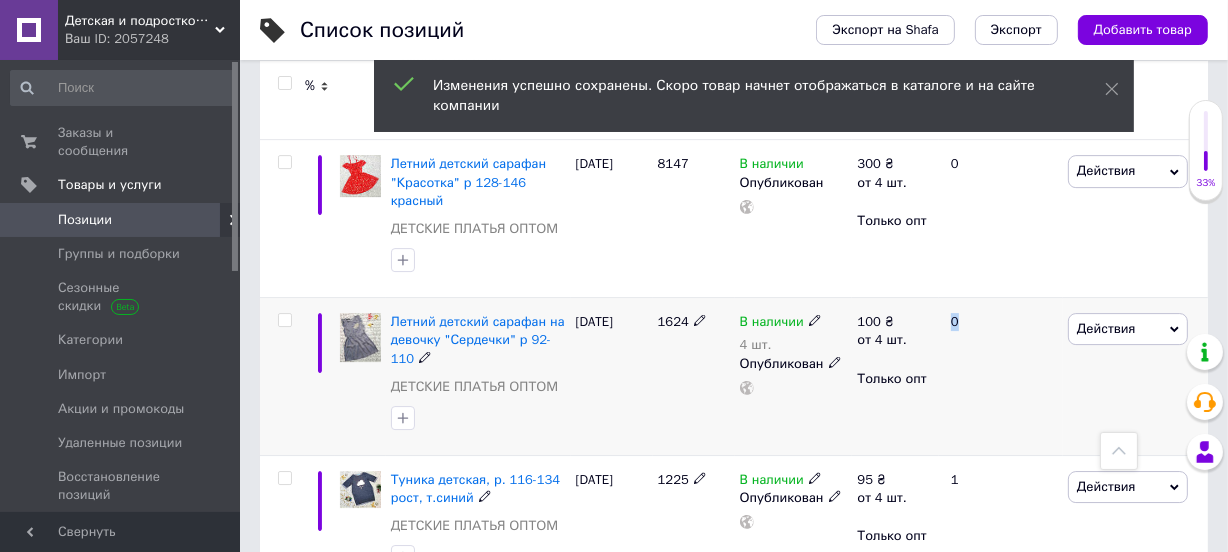 drag, startPoint x: 976, startPoint y: 287, endPoint x: 923, endPoint y: 292, distance: 53.235325 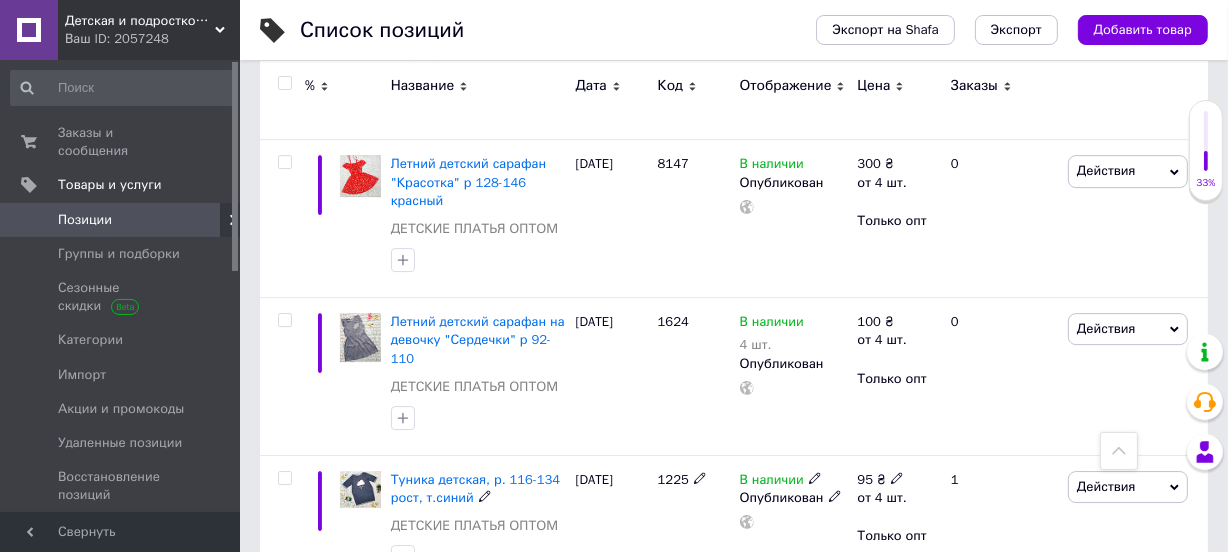 click 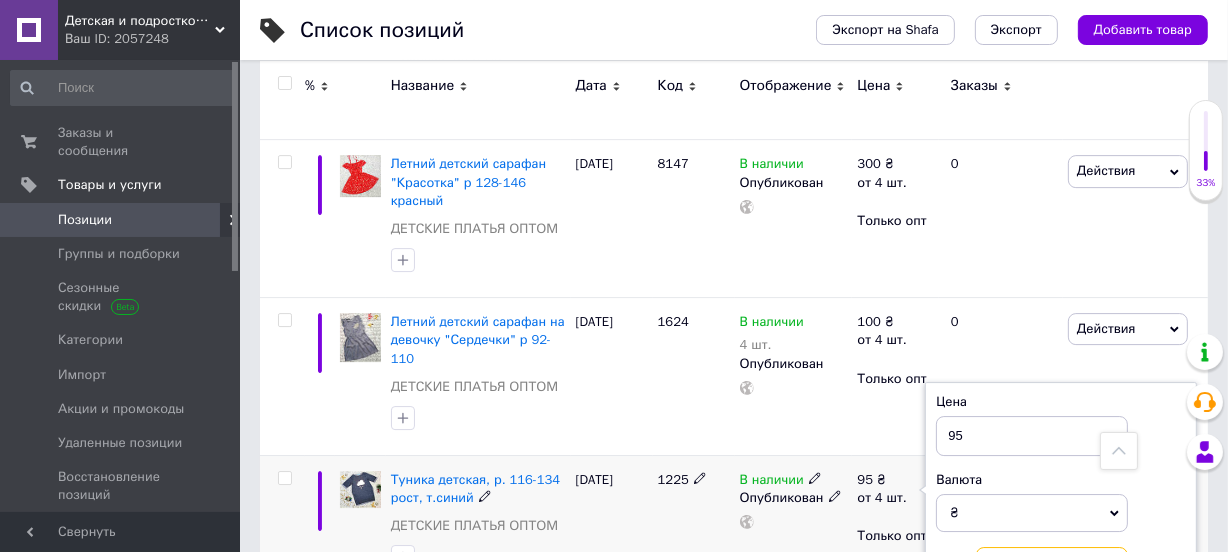 drag, startPoint x: 1009, startPoint y: 413, endPoint x: 937, endPoint y: 427, distance: 73.34848 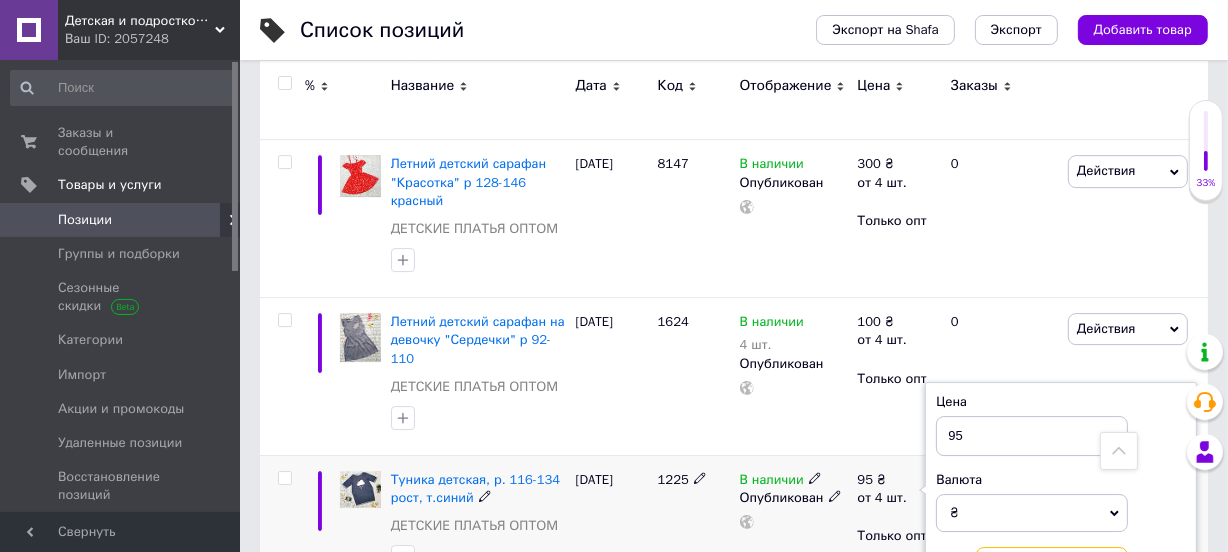 type on "1" 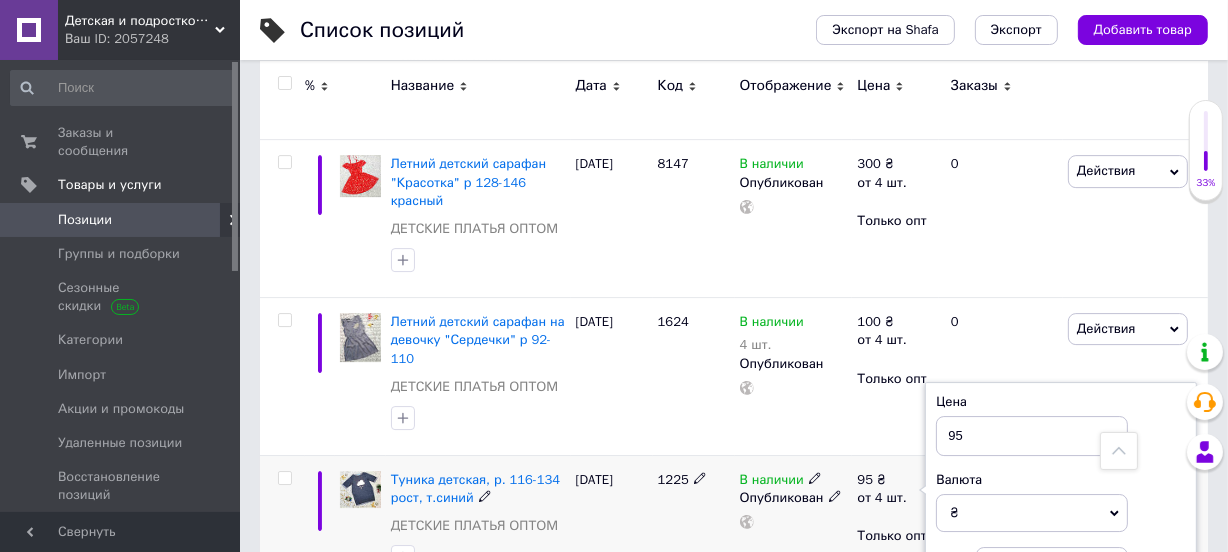 click on "В наличии Опубликован" at bounding box center (794, 525) 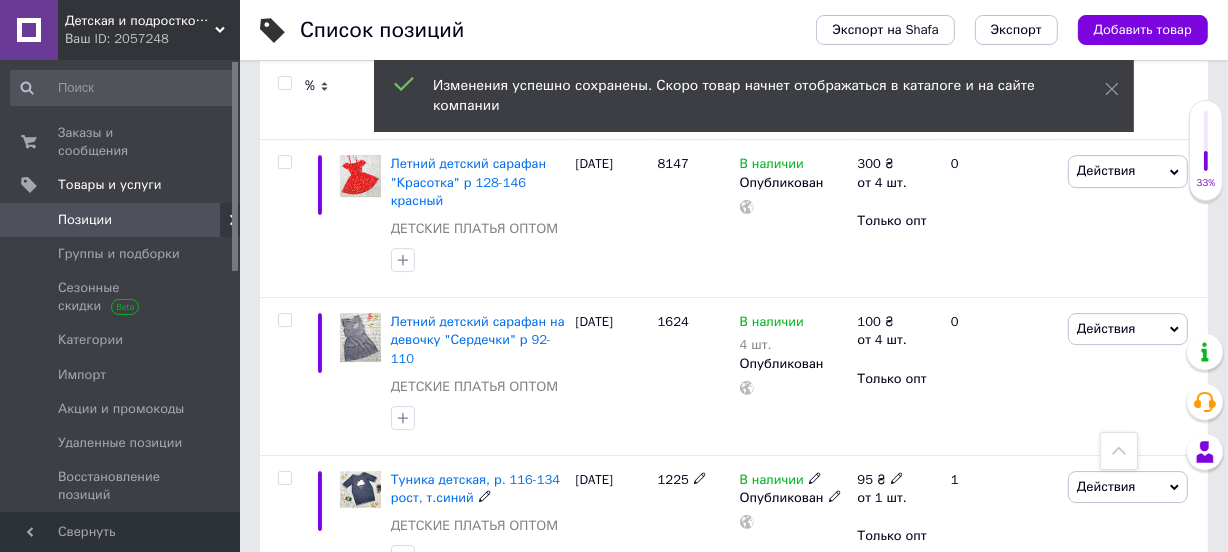 click 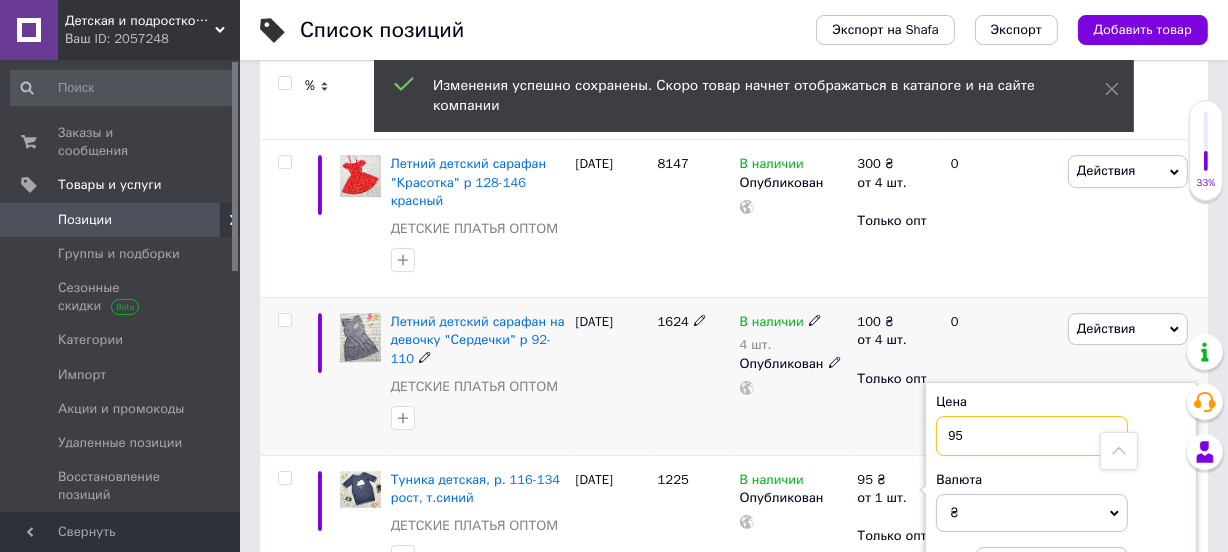 drag, startPoint x: 996, startPoint y: 286, endPoint x: 906, endPoint y: 284, distance: 90.02222 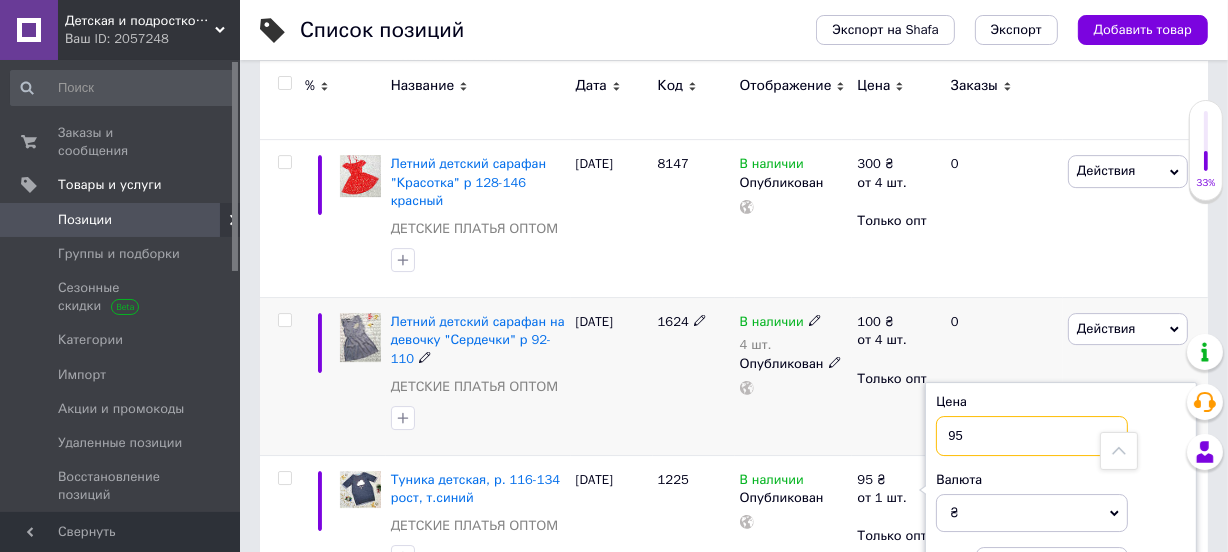 type on "1" 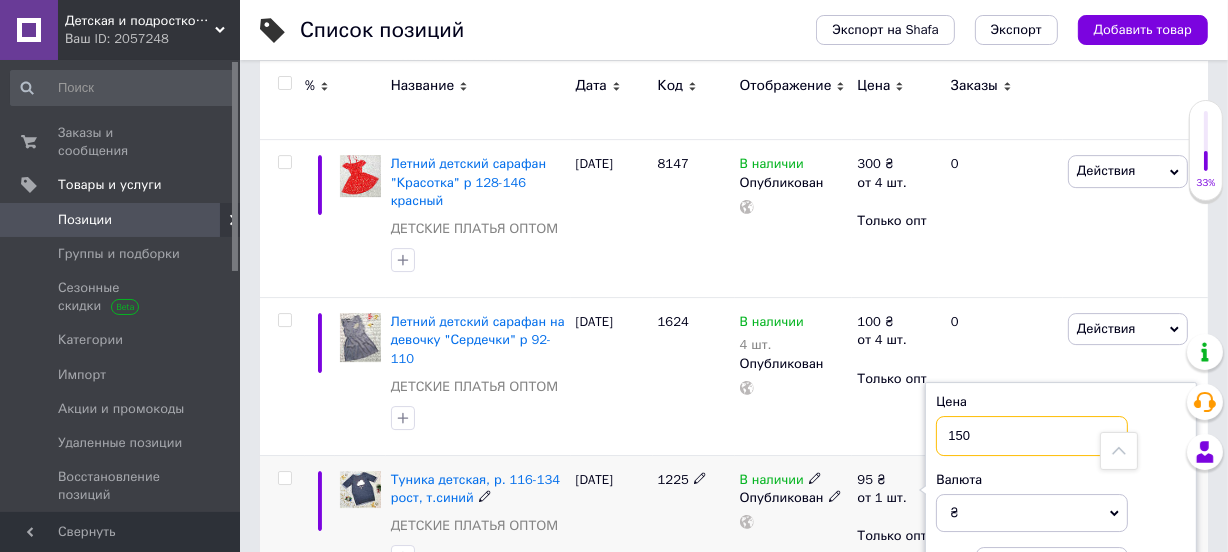 type on "150" 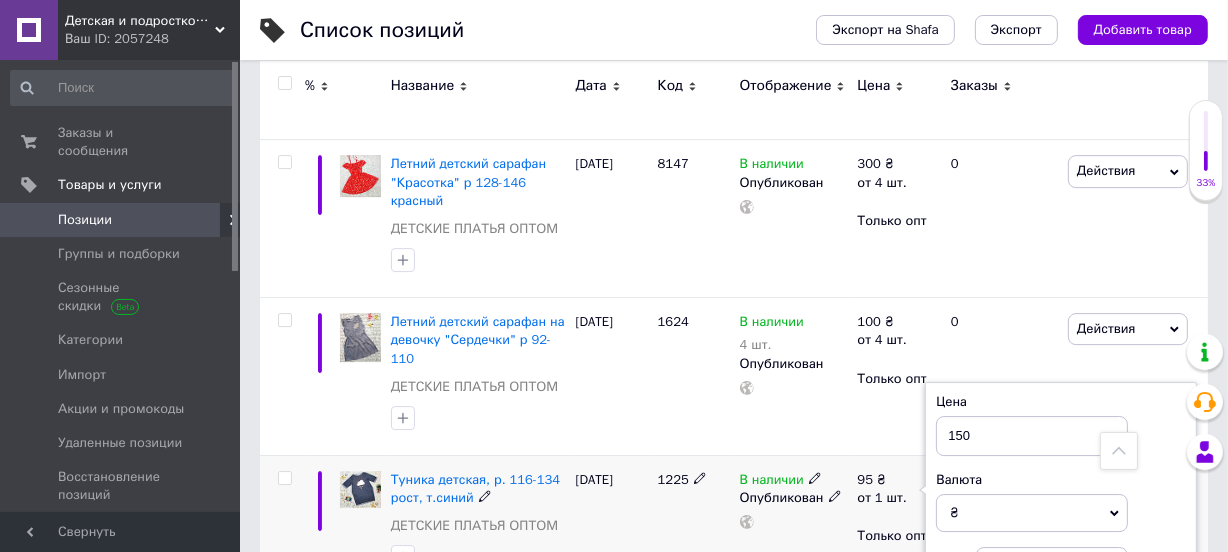 click on "В наличии Опубликован" at bounding box center [794, 525] 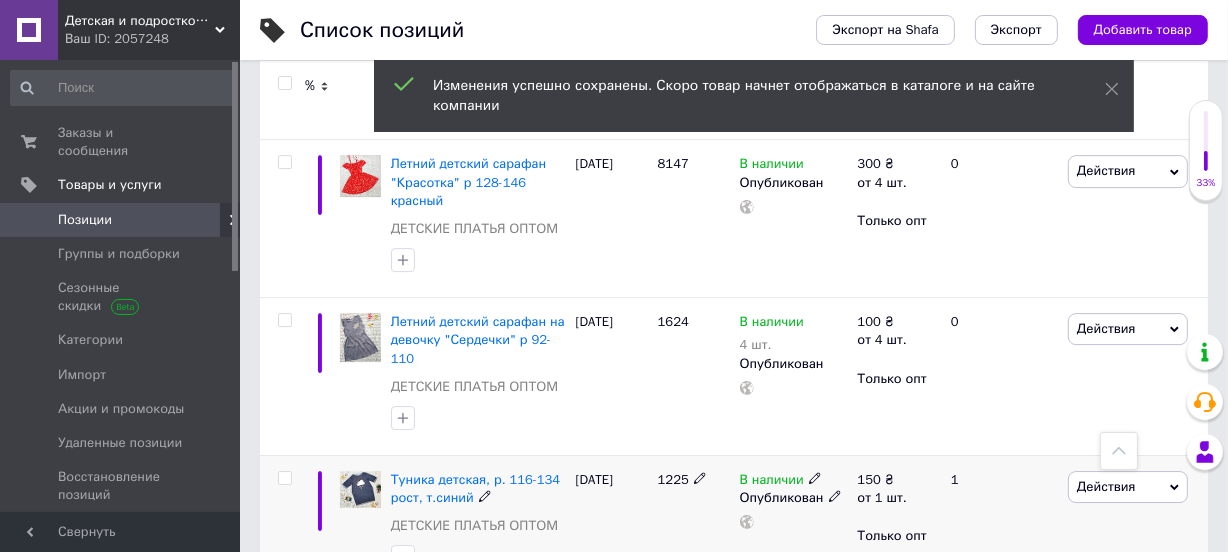 click on "Действия" at bounding box center (1106, 486) 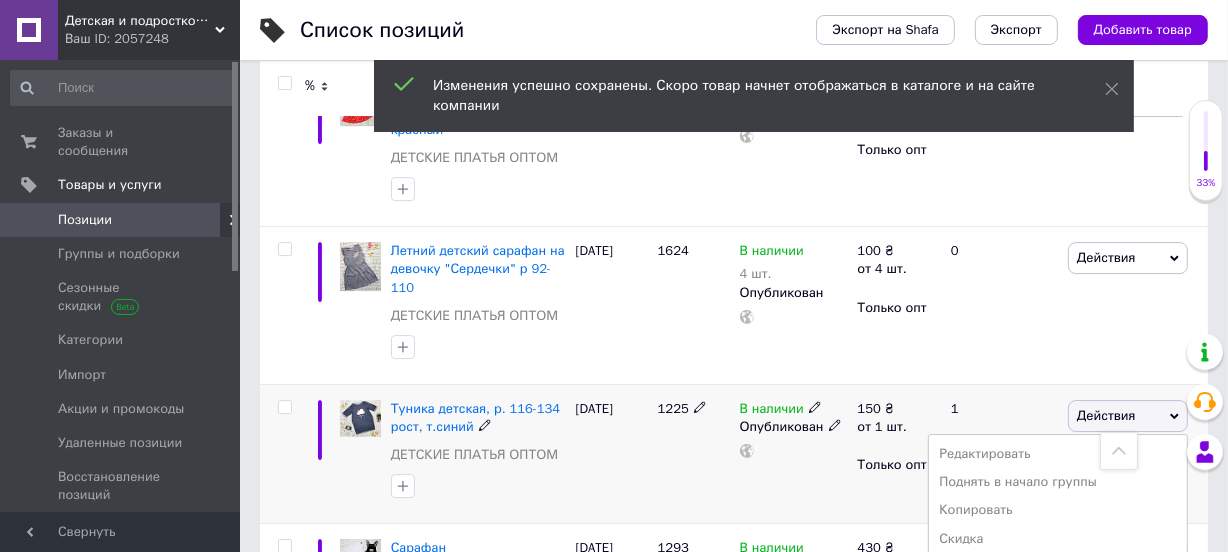 scroll, scrollTop: 5950, scrollLeft: 0, axis: vertical 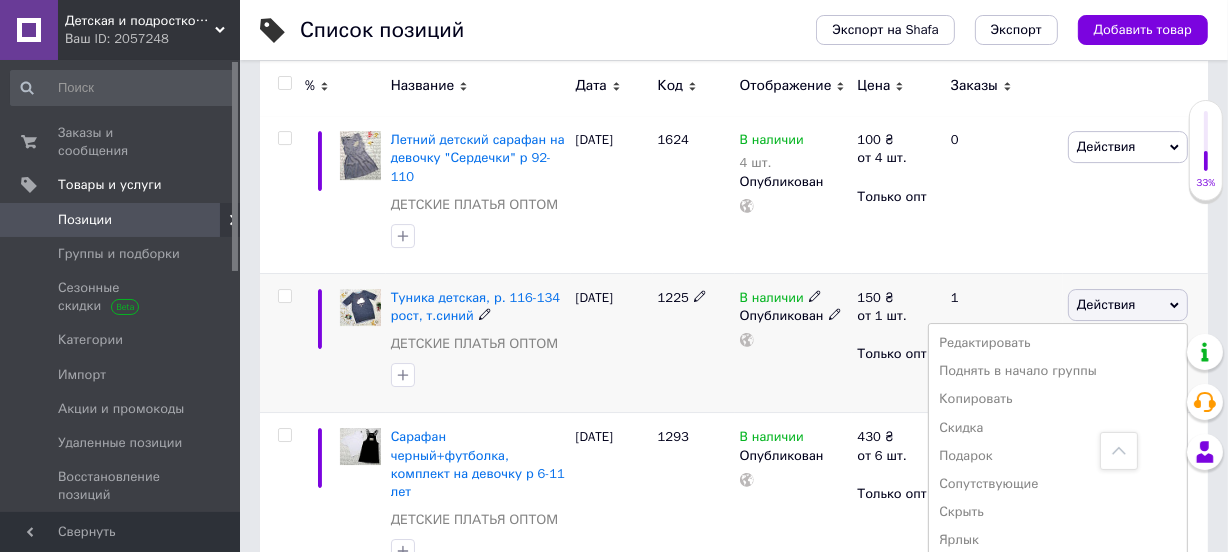 click on "Добавить в кампанию Каталог ProSale" at bounding box center (1058, 597) 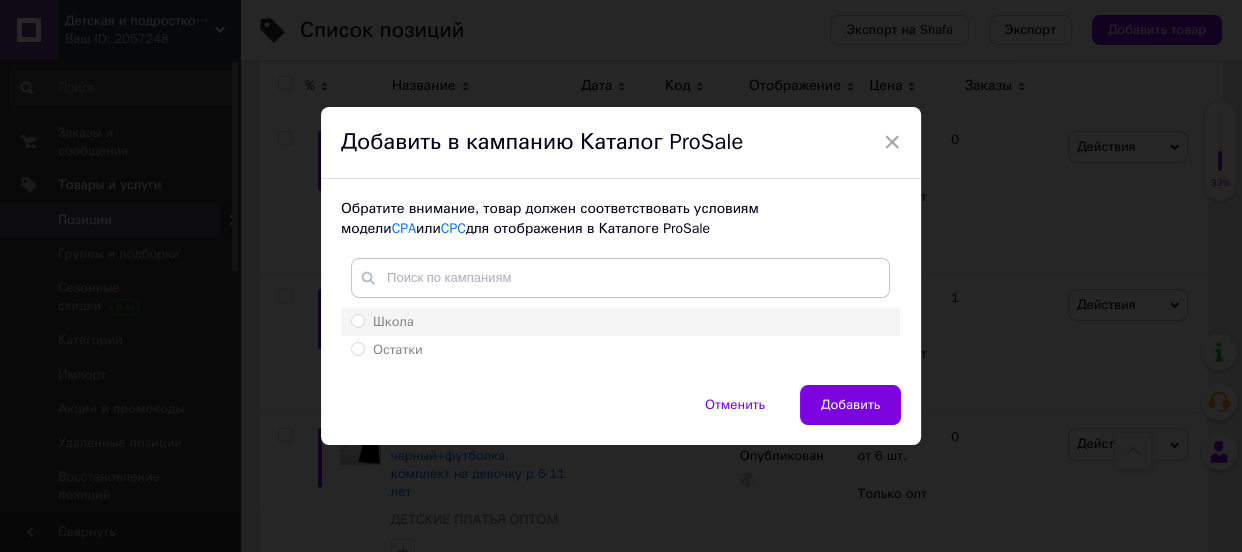 click on "Школа" at bounding box center (620, 322) 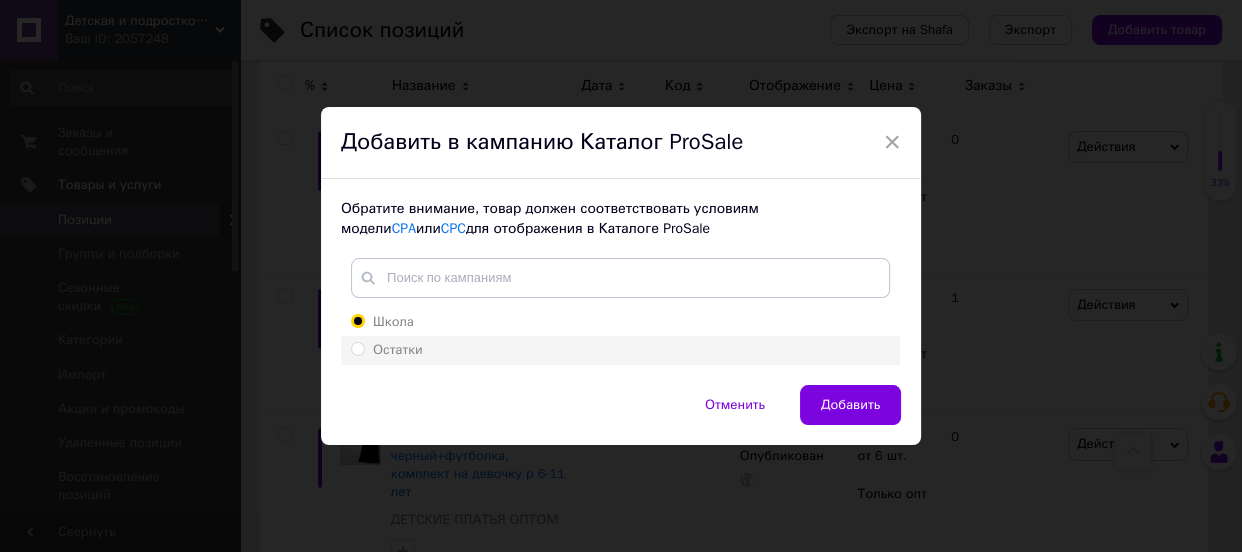 click on "Остатки" at bounding box center (620, 350) 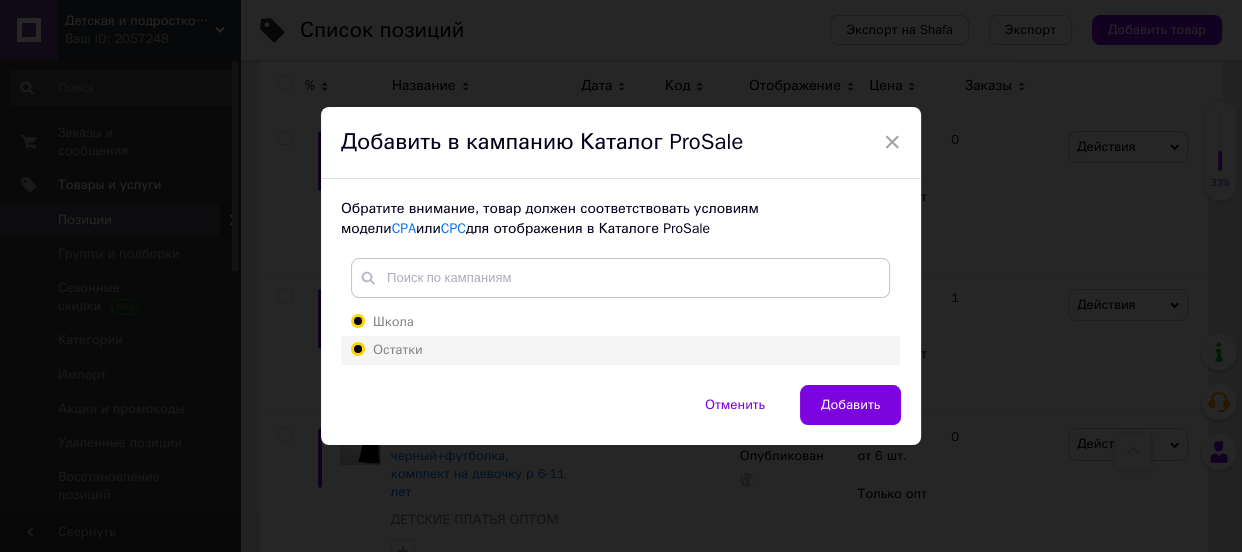 radio on "false" 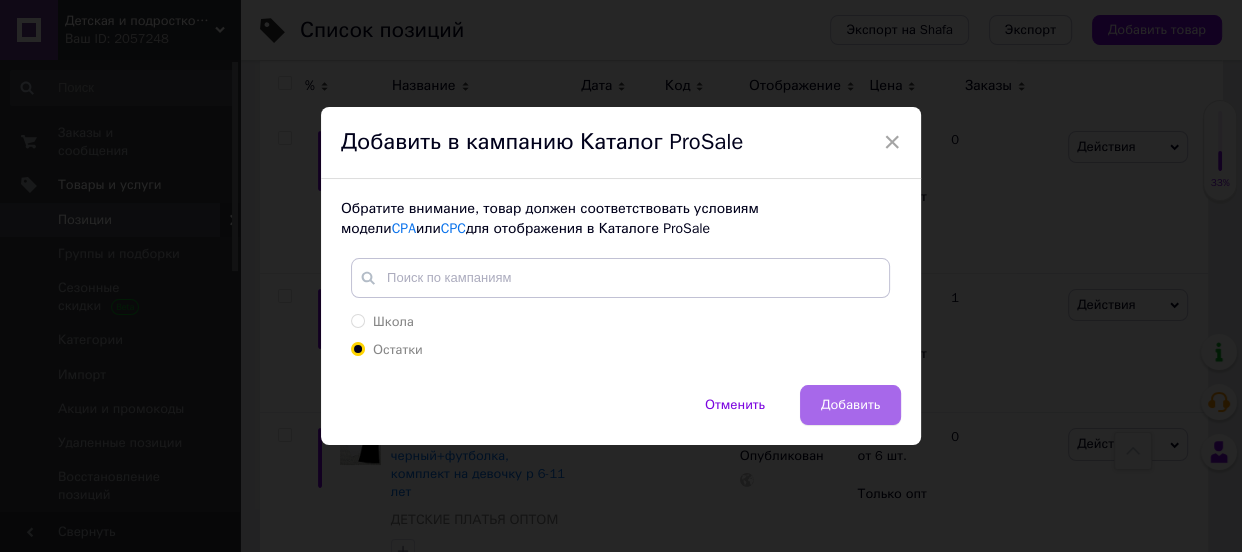 click on "Добавить" at bounding box center [850, 405] 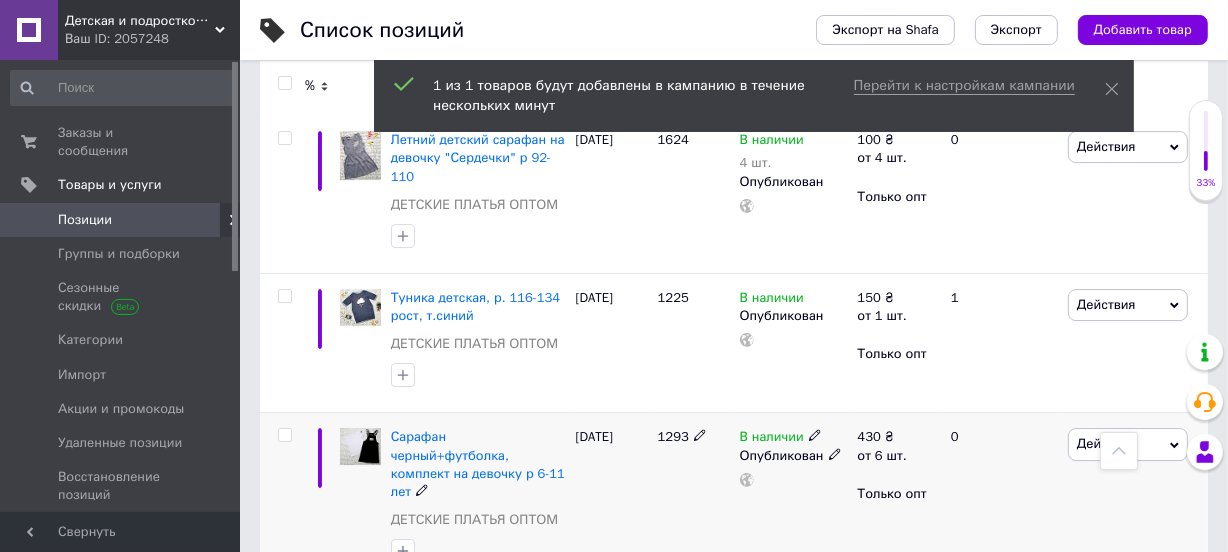 scroll, scrollTop: 0, scrollLeft: 250, axis: horizontal 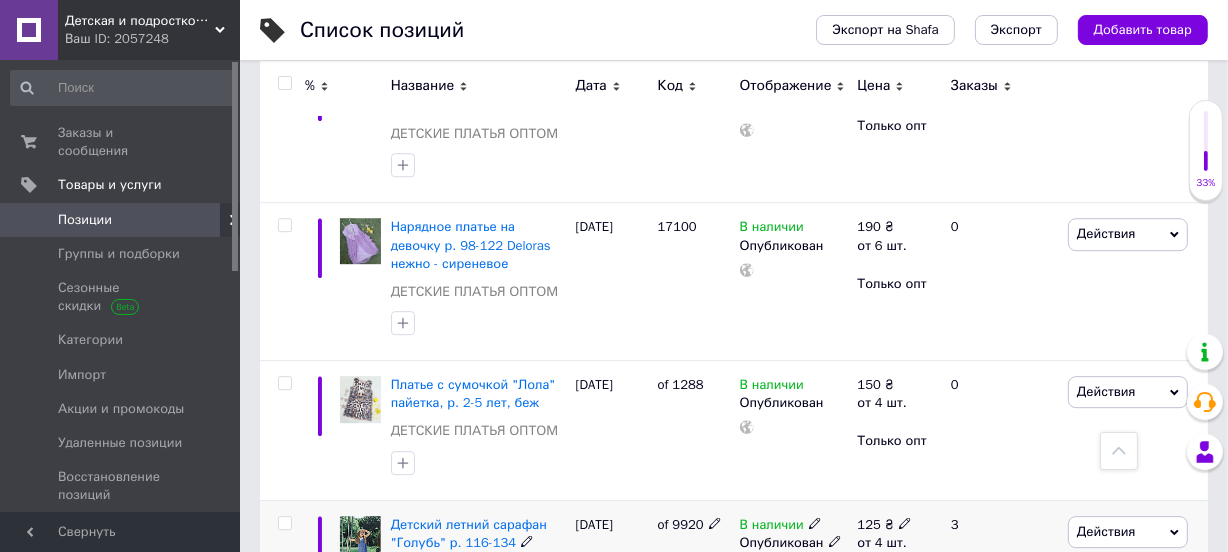 click on "от 4 шт." at bounding box center [884, 543] 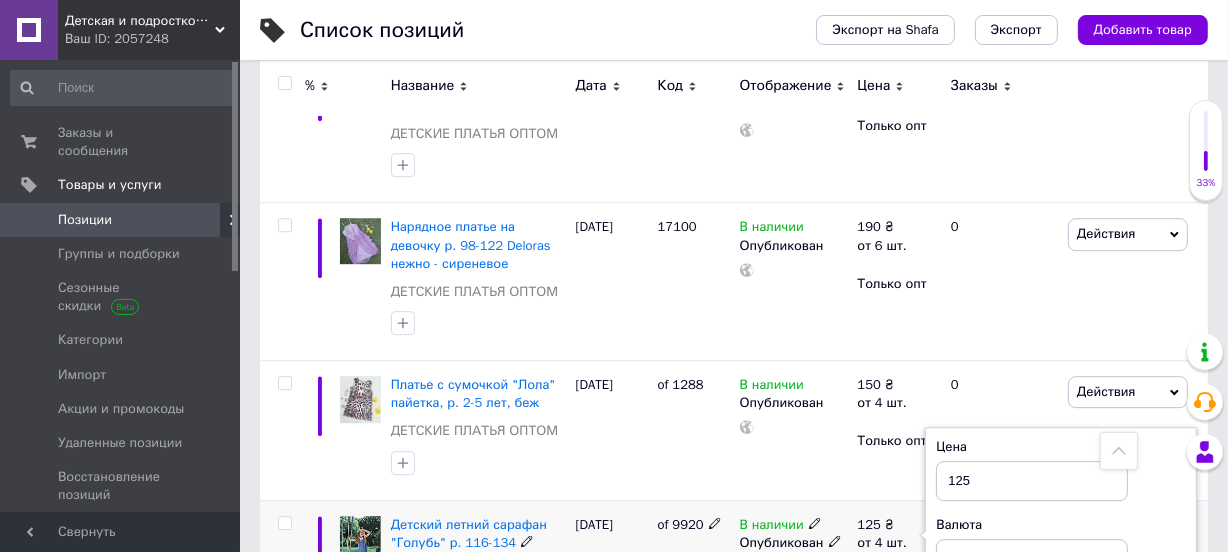 drag, startPoint x: 1012, startPoint y: 449, endPoint x: 950, endPoint y: 457, distance: 62.514 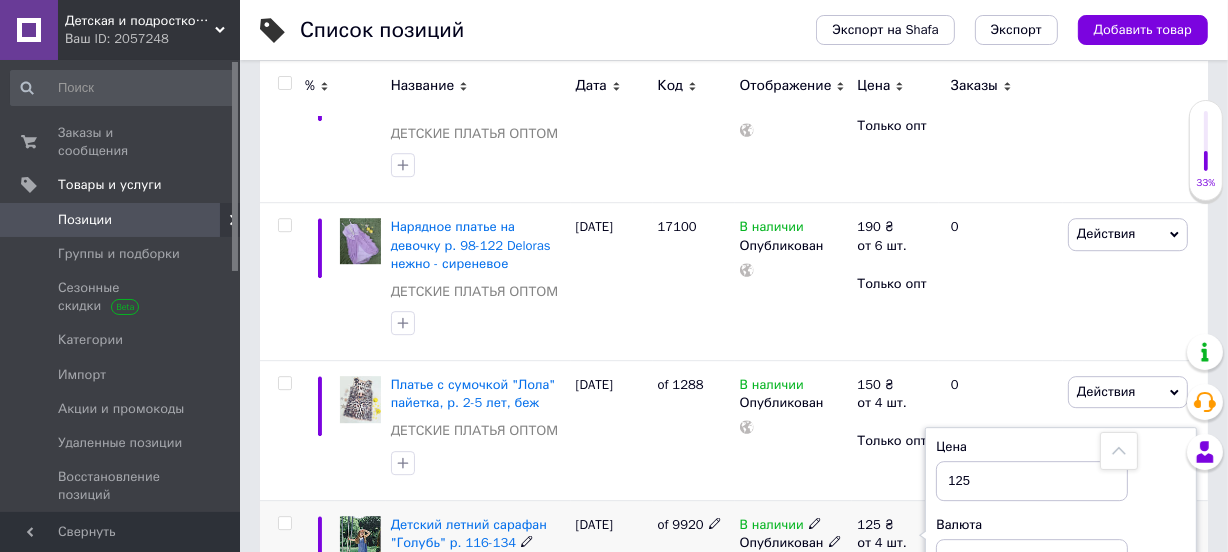 type on "1" 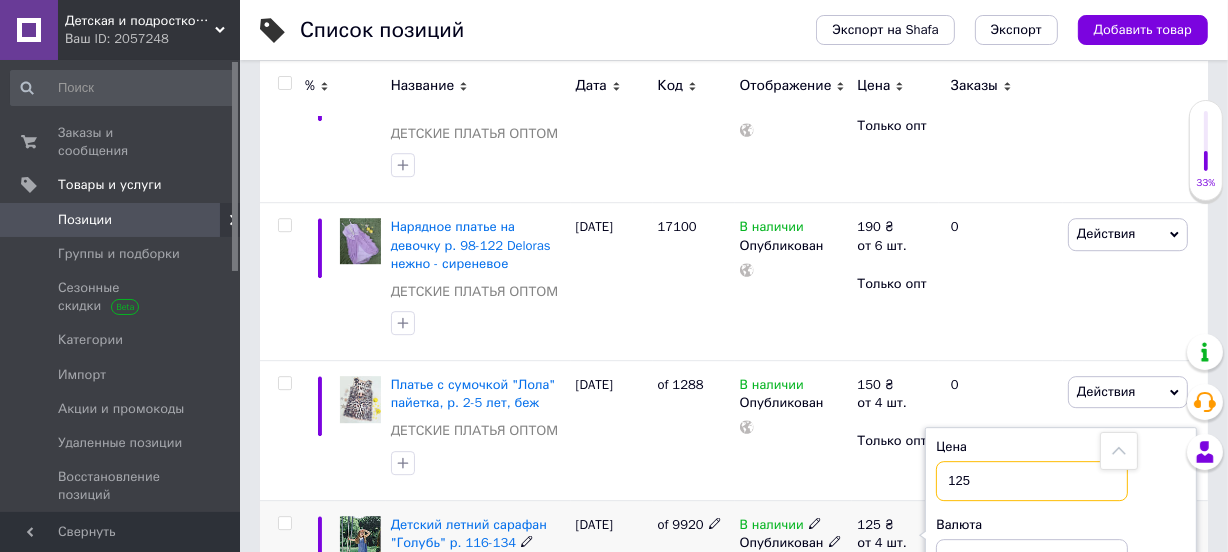 click on "125" at bounding box center [1032, 481] 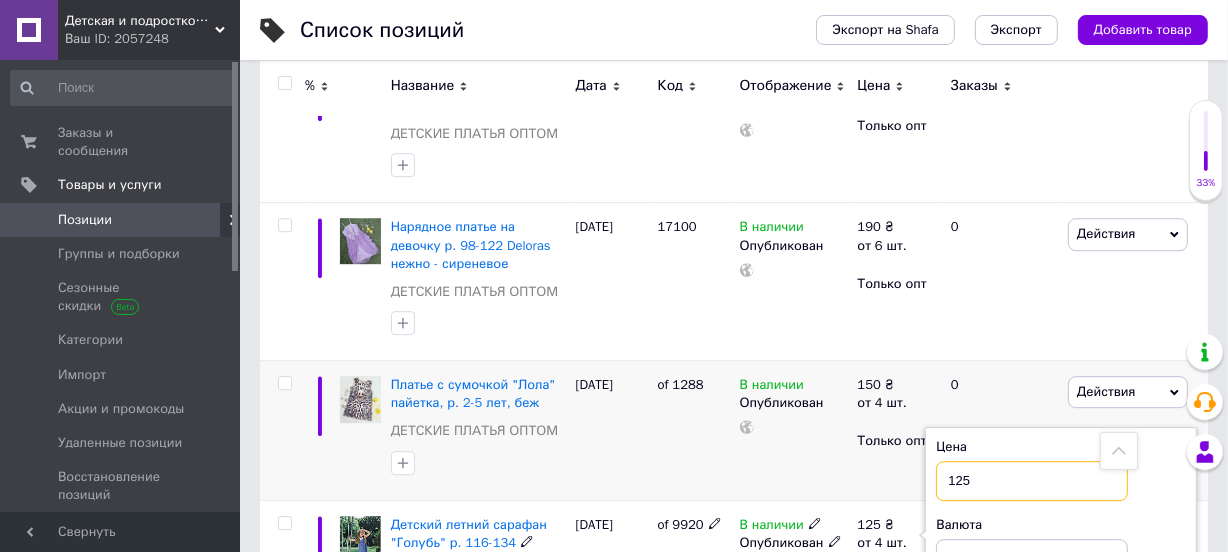 drag, startPoint x: 999, startPoint y: 328, endPoint x: 920, endPoint y: 330, distance: 79.025314 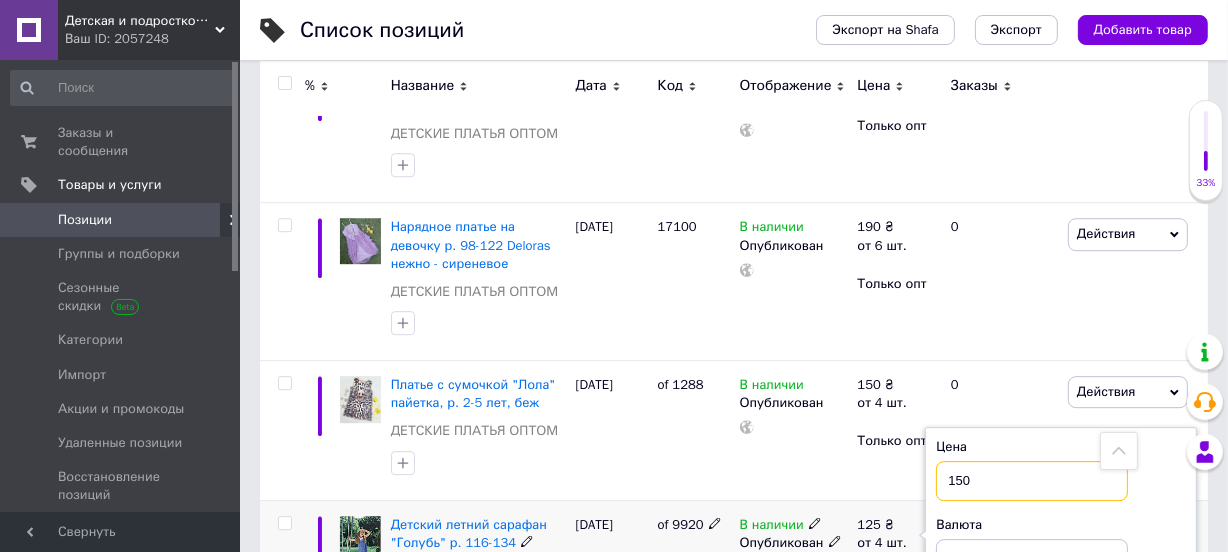 type on "150" 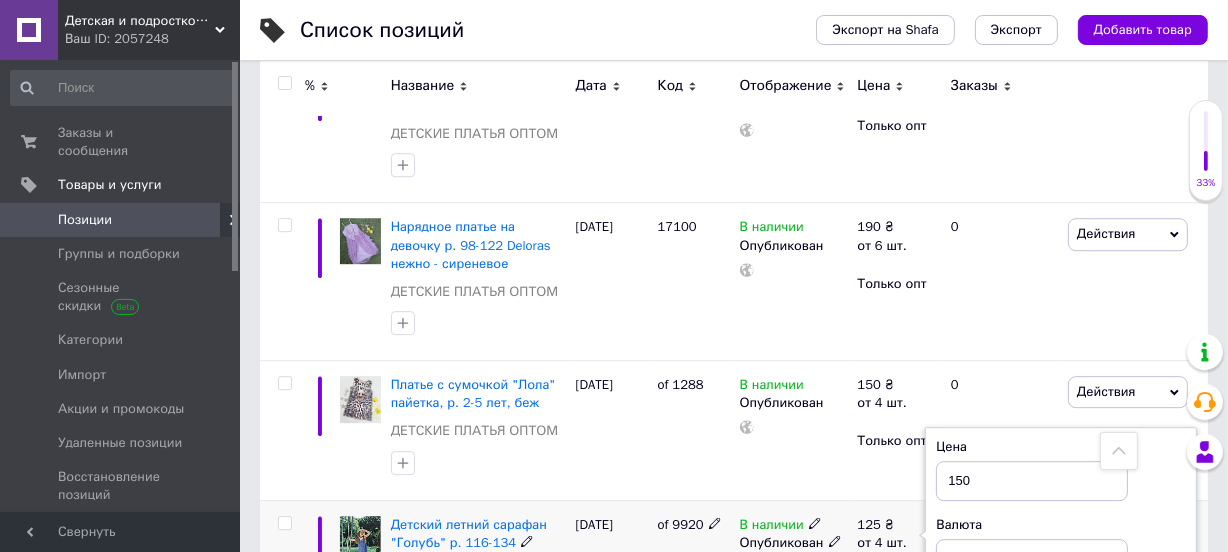 click on "В наличии Опубликован" at bounding box center [794, 593] 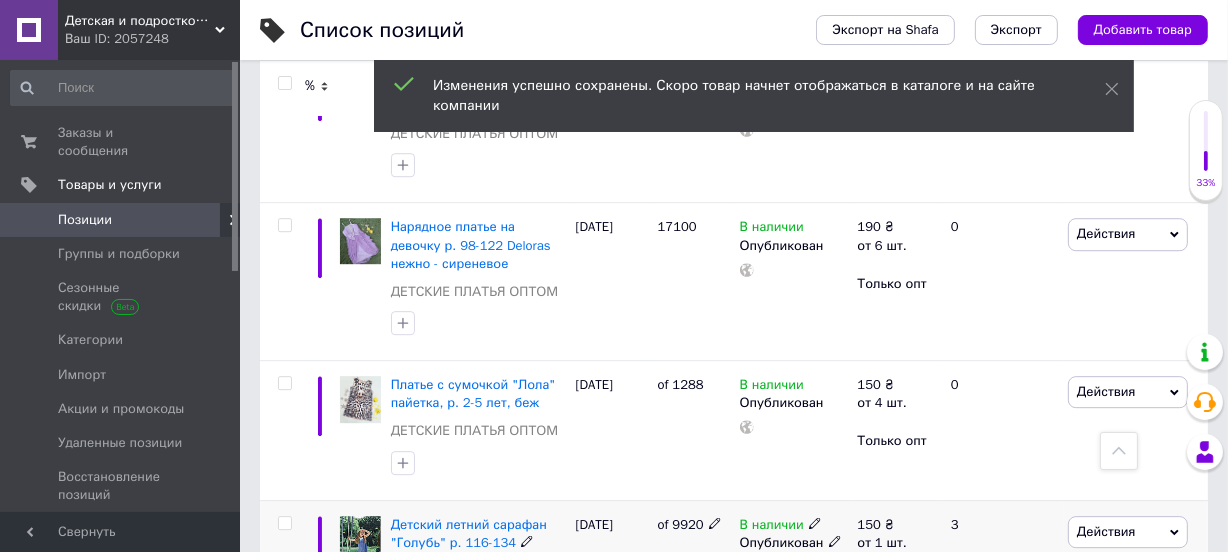 click on "Действия" at bounding box center [1106, 531] 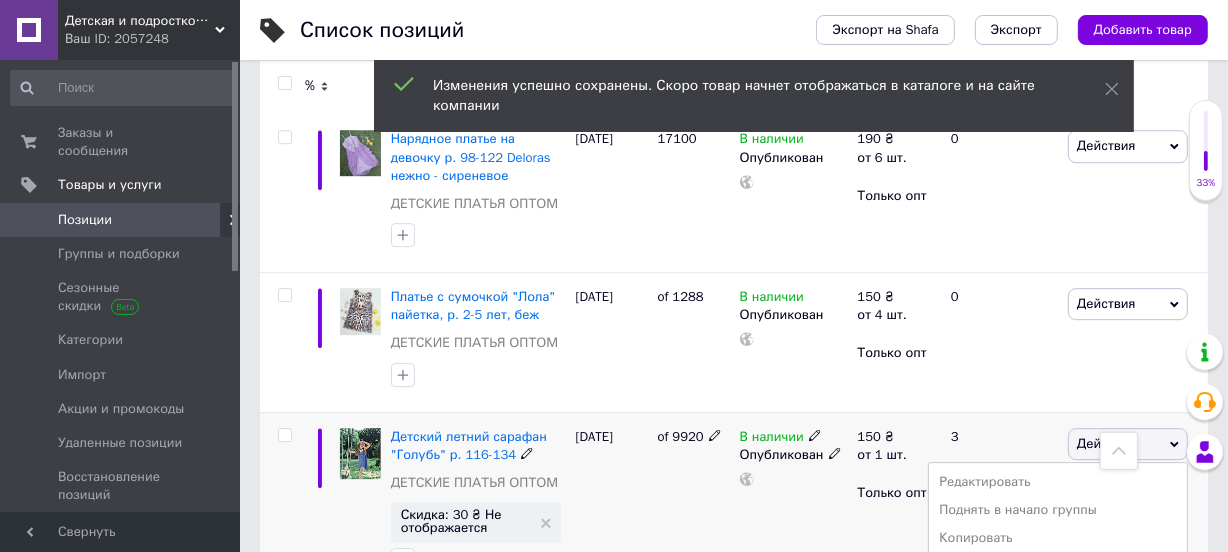 scroll, scrollTop: 5404, scrollLeft: 0, axis: vertical 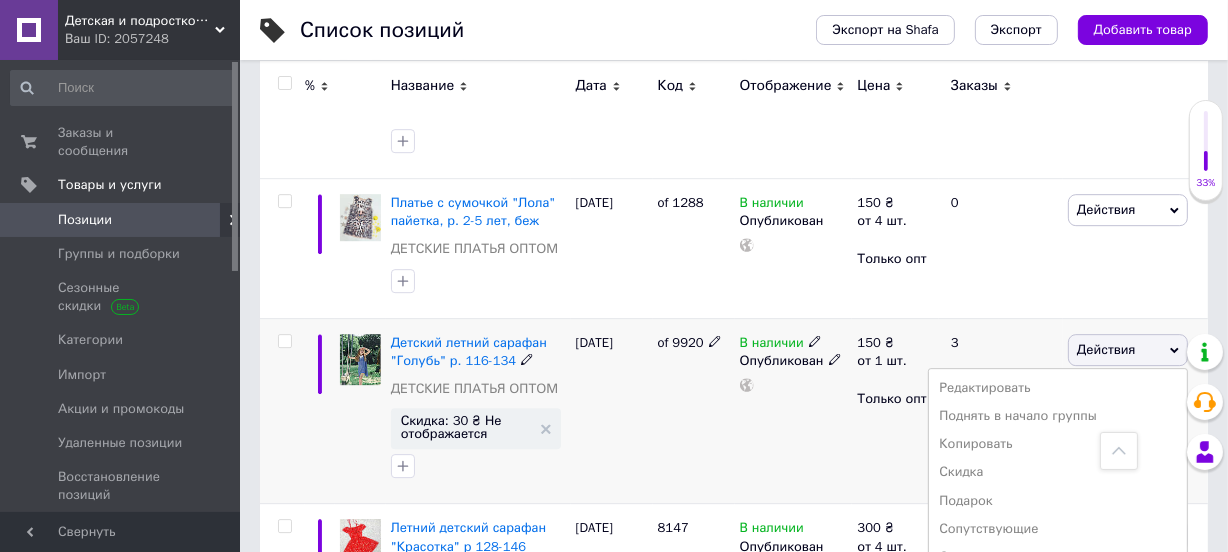 click on "Добавить в кампанию Каталог ProSale" at bounding box center (1058, 642) 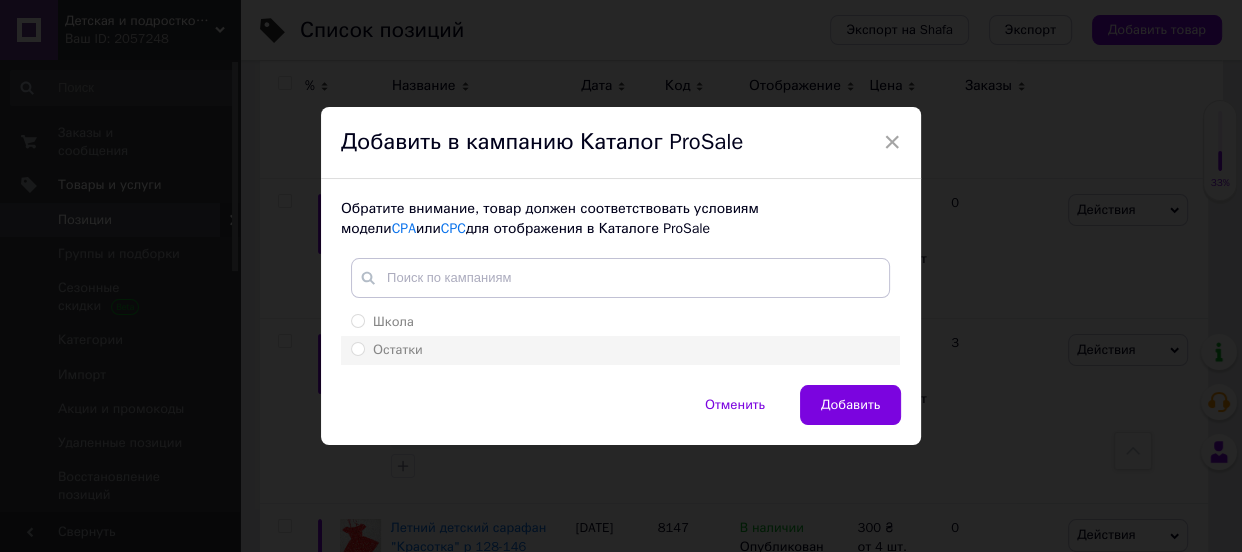 click on "Остатки" at bounding box center [398, 349] 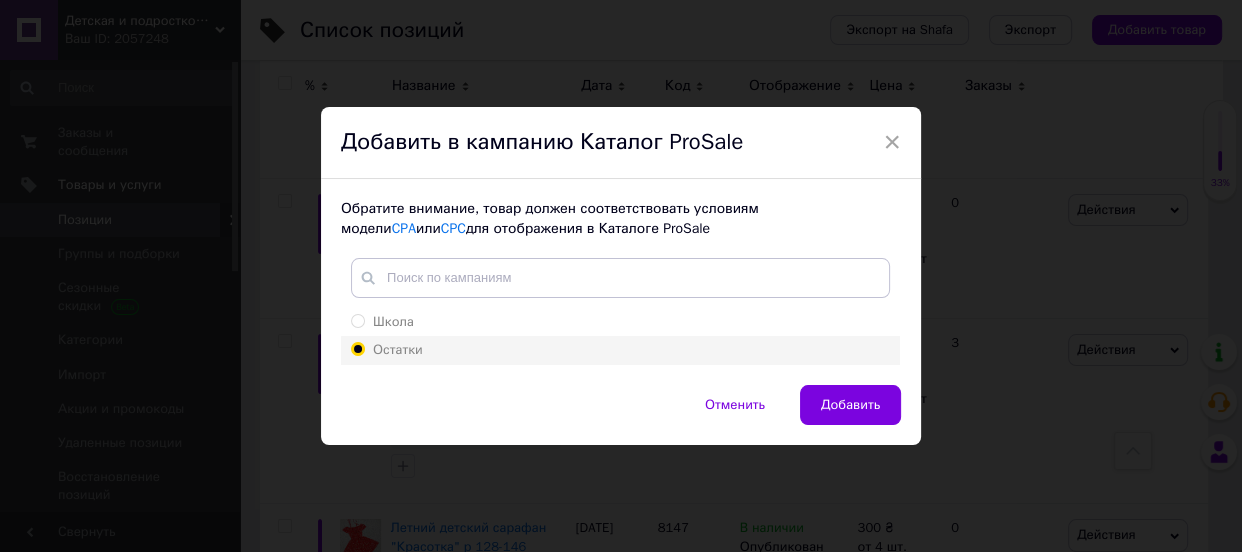 click on "Остатки" at bounding box center (357, 348) 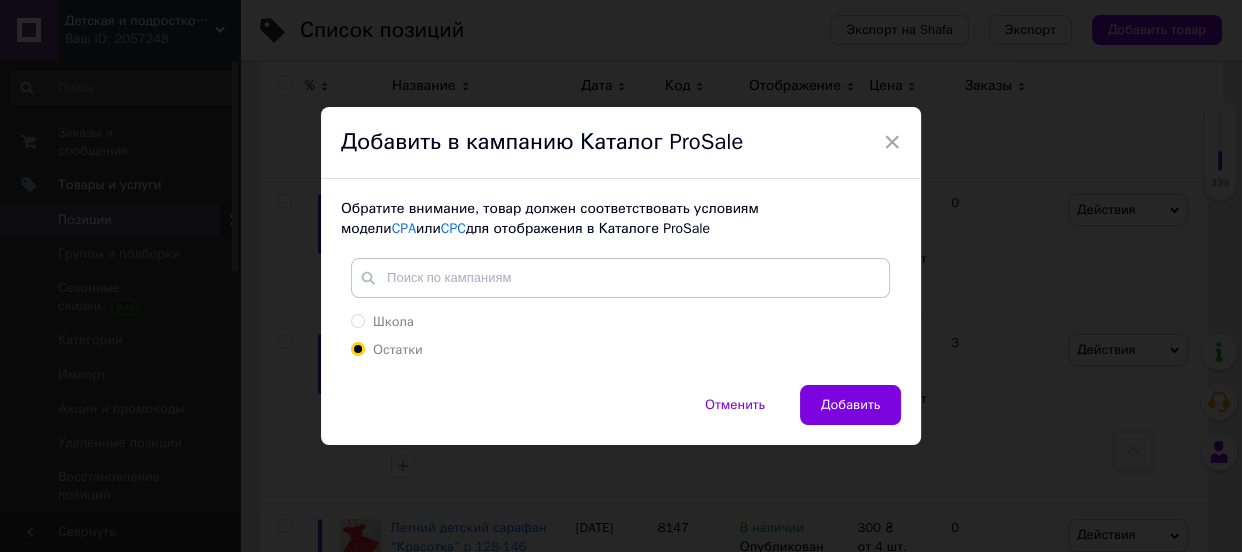 radio on "true" 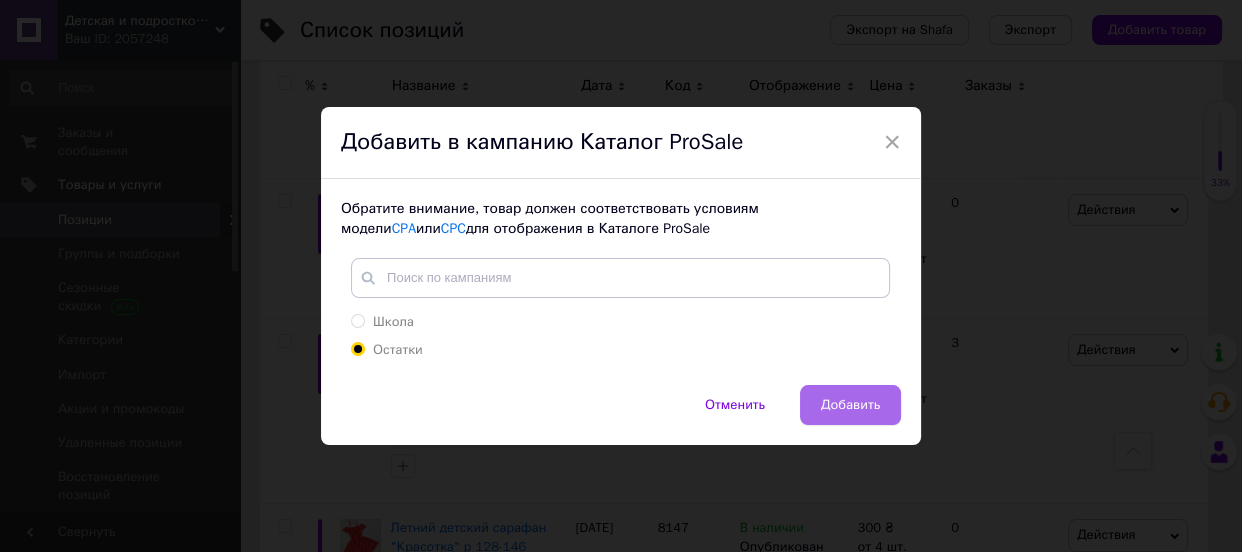 click on "Добавить" at bounding box center (850, 405) 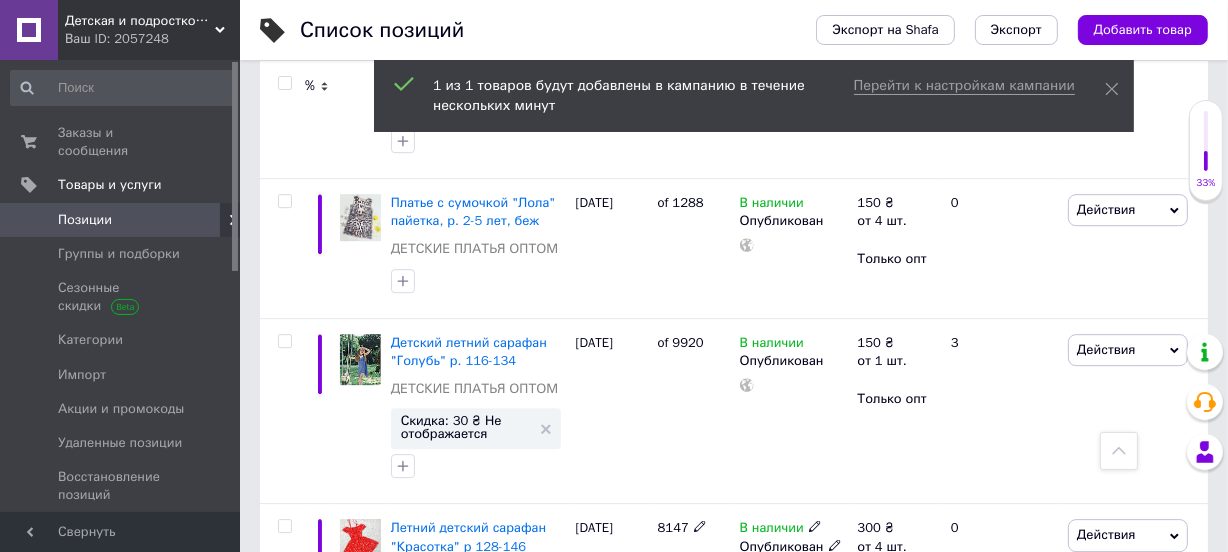 scroll, scrollTop: 0, scrollLeft: 250, axis: horizontal 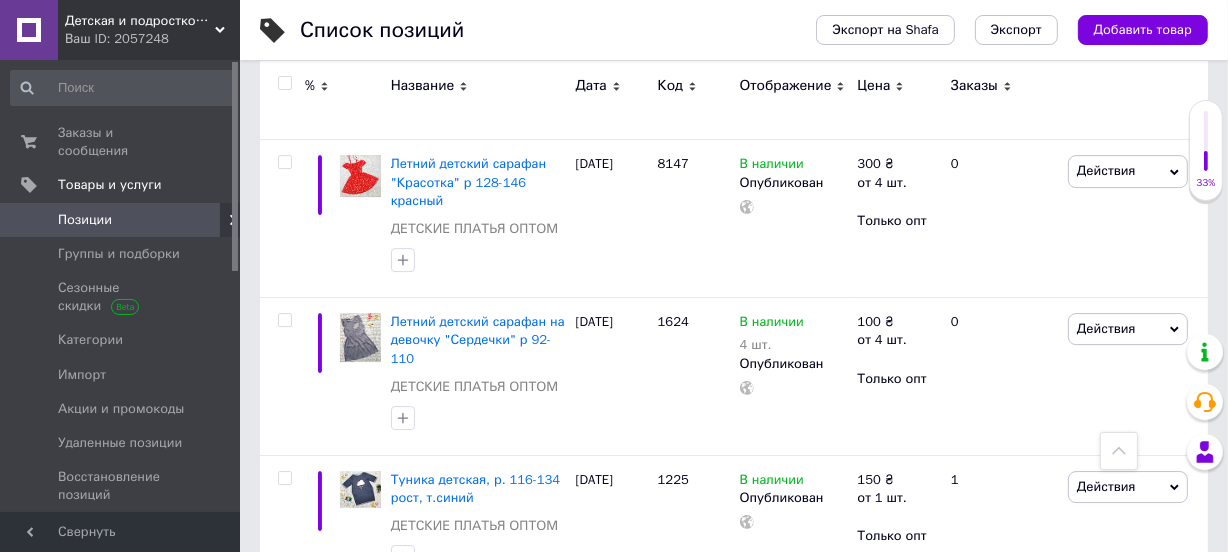 click at bounding box center [284, 617] 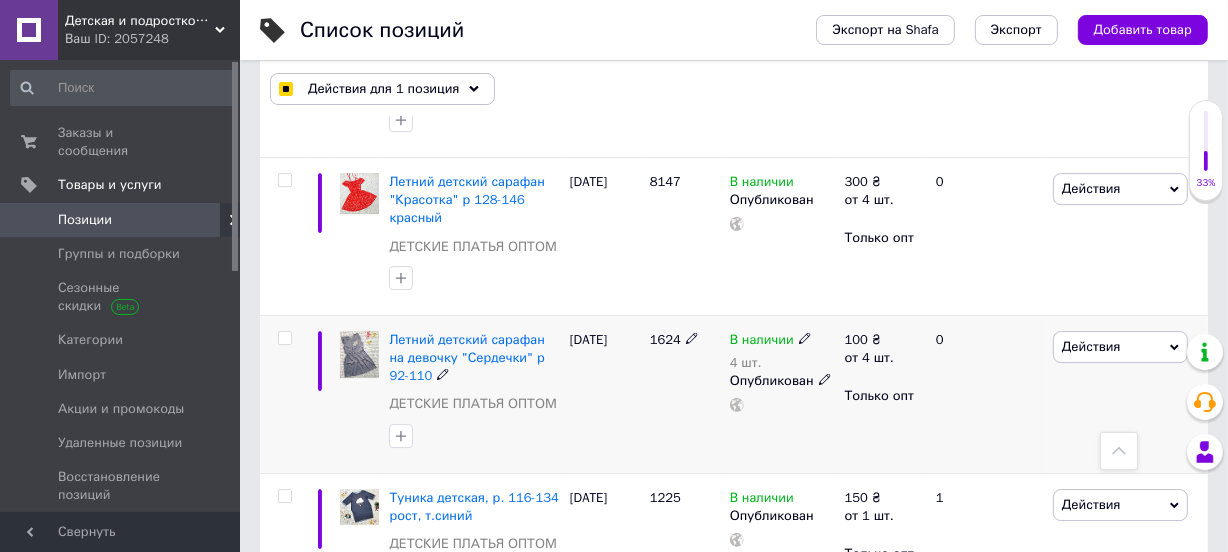 scroll, scrollTop: 5804, scrollLeft: 0, axis: vertical 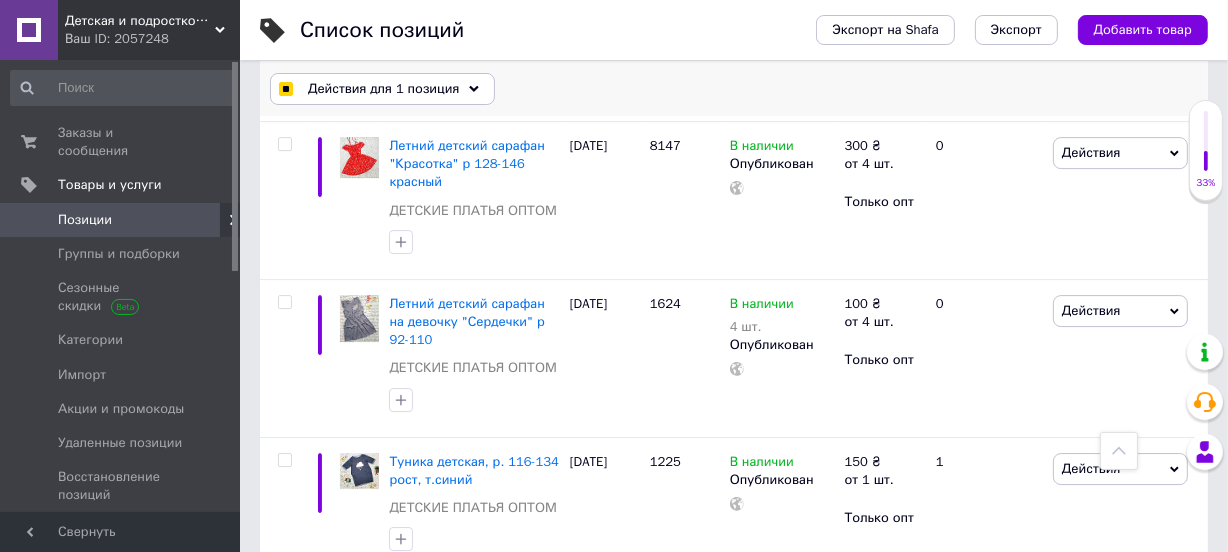 click on "Действия для 1 позиция" at bounding box center [382, 89] 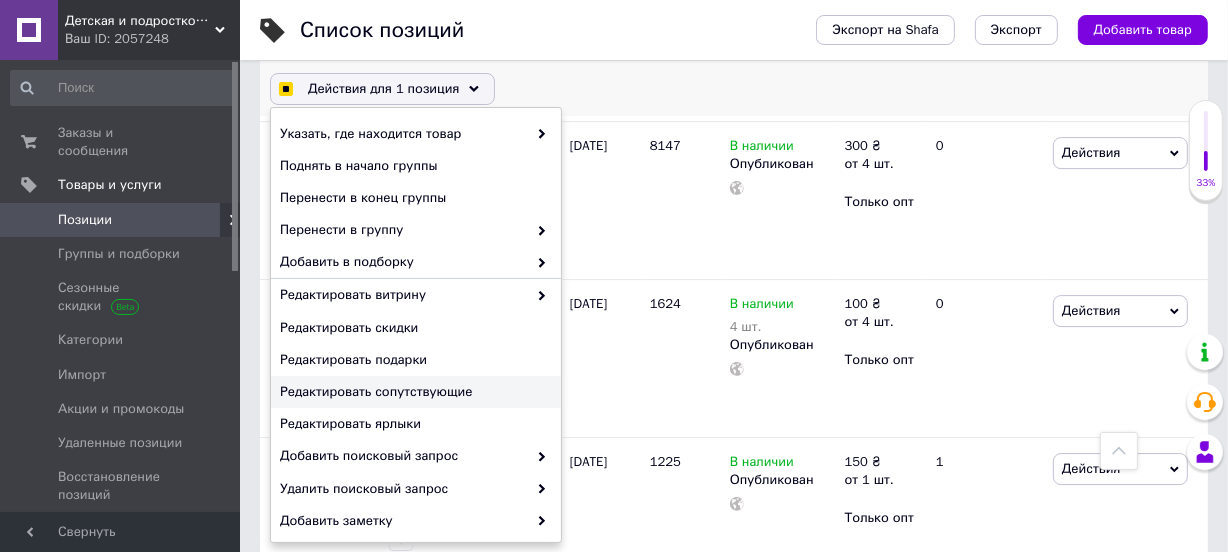 scroll, scrollTop: 265, scrollLeft: 0, axis: vertical 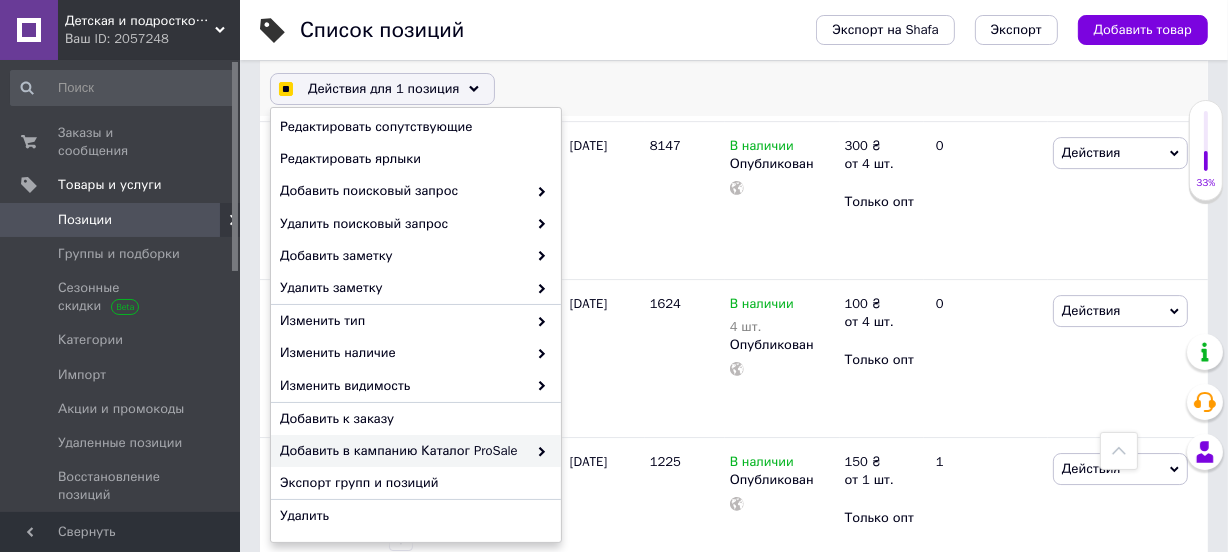 checkbox on "true" 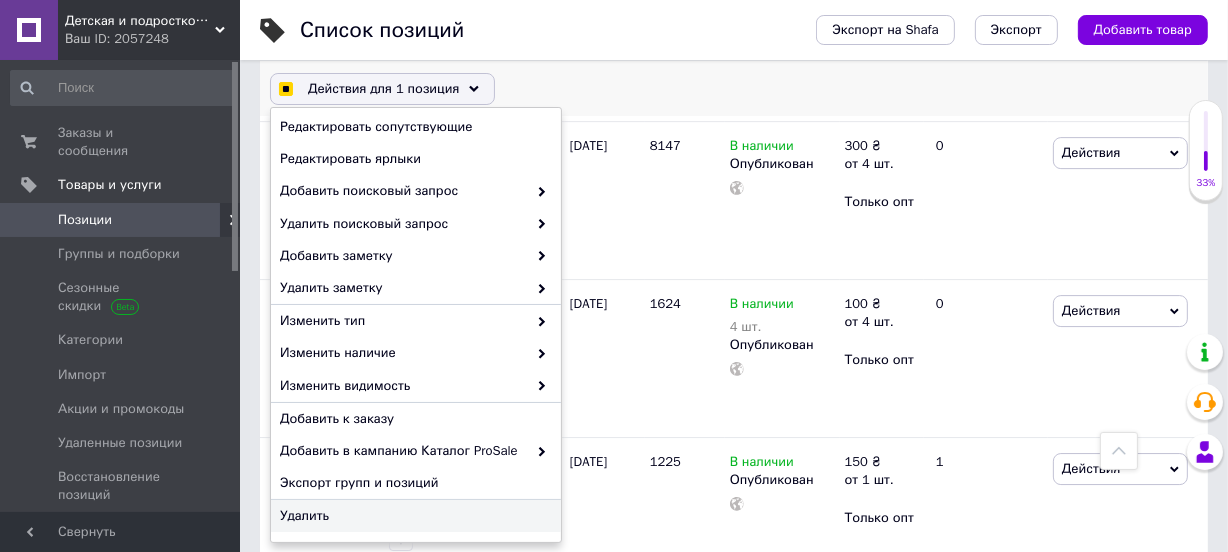checkbox on "true" 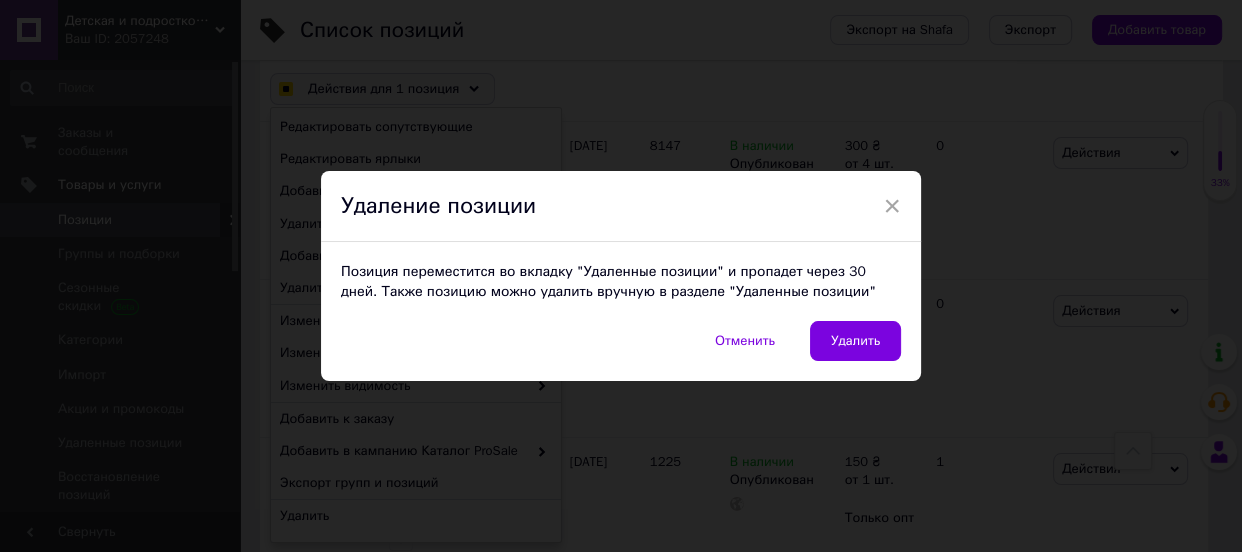 checkbox on "true" 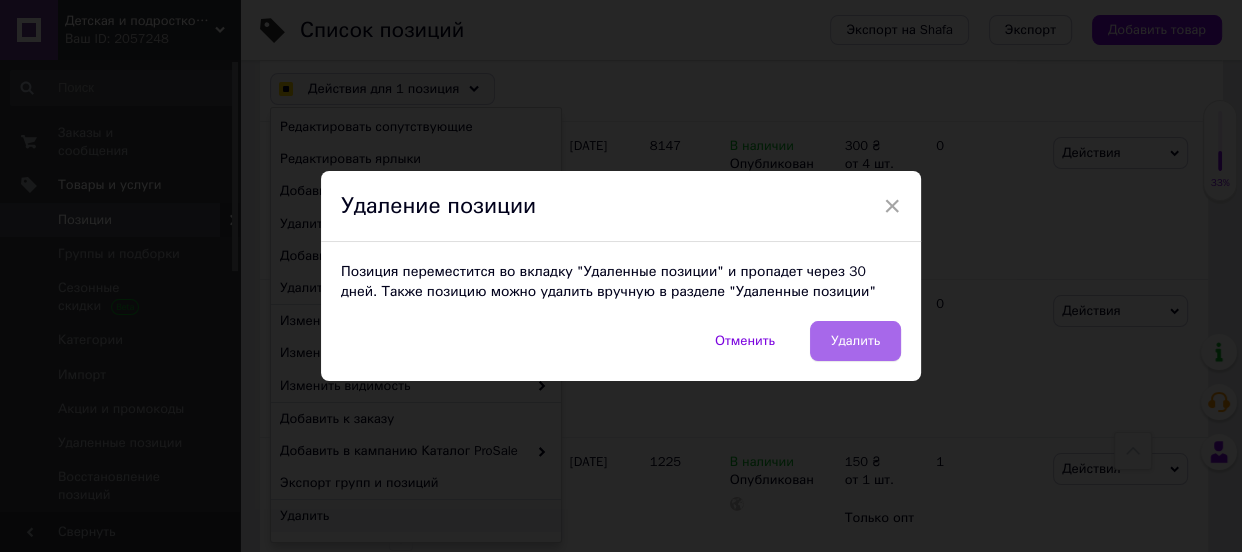 click on "Удалить" at bounding box center [855, 341] 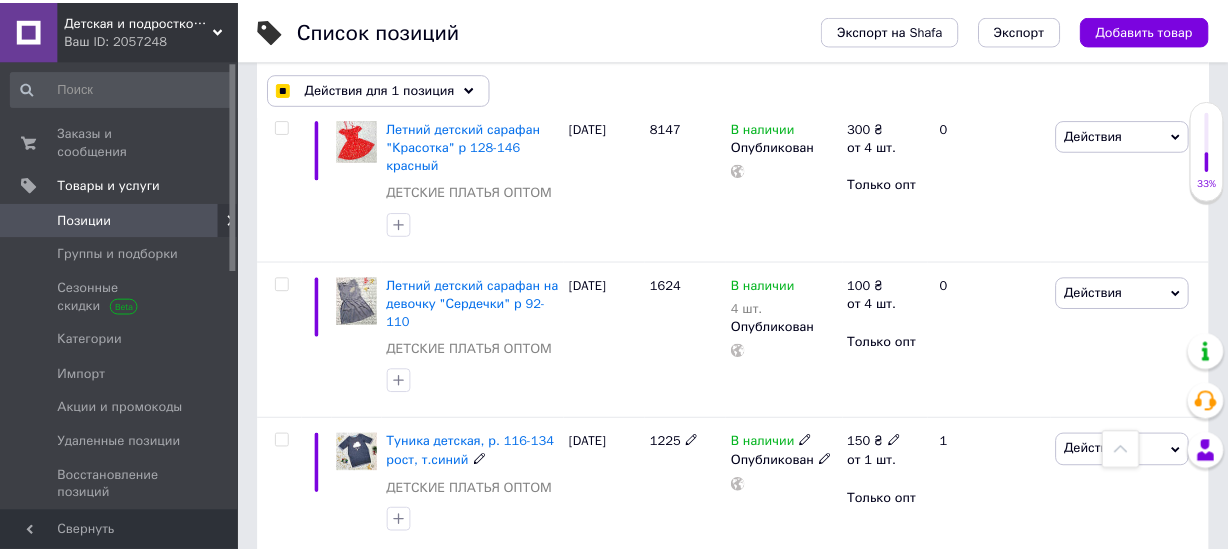 scroll, scrollTop: 0, scrollLeft: 250, axis: horizontal 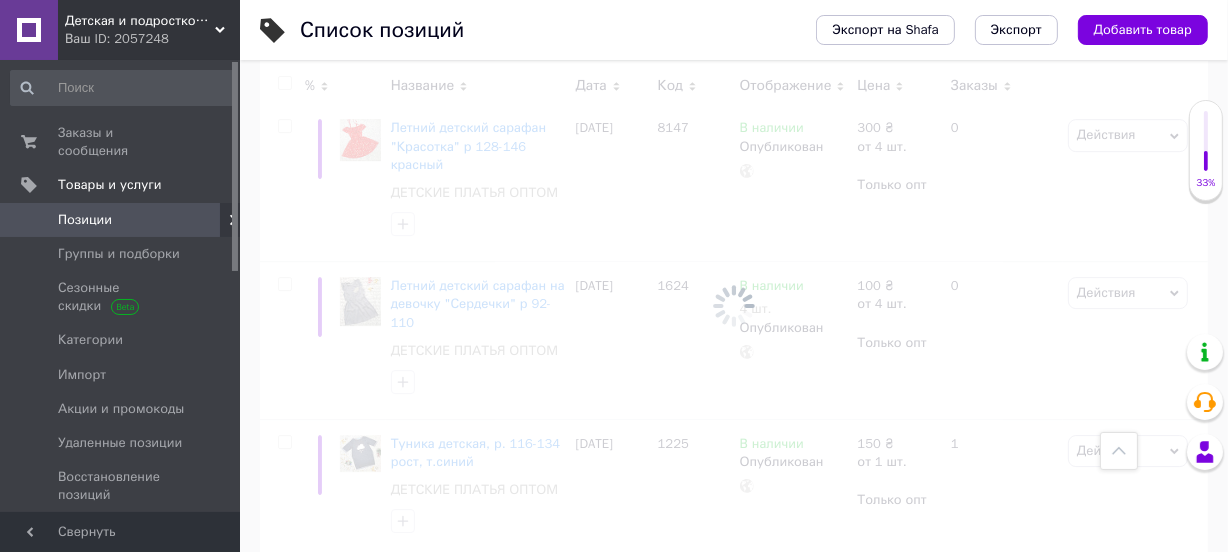 checkbox on "false" 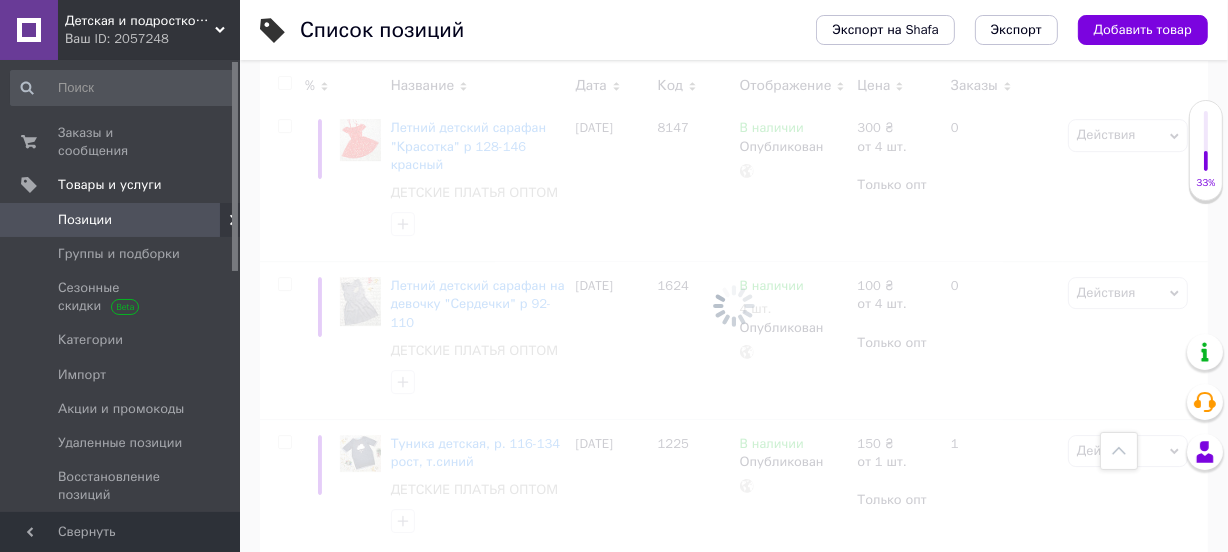 scroll, scrollTop: 5768, scrollLeft: 0, axis: vertical 